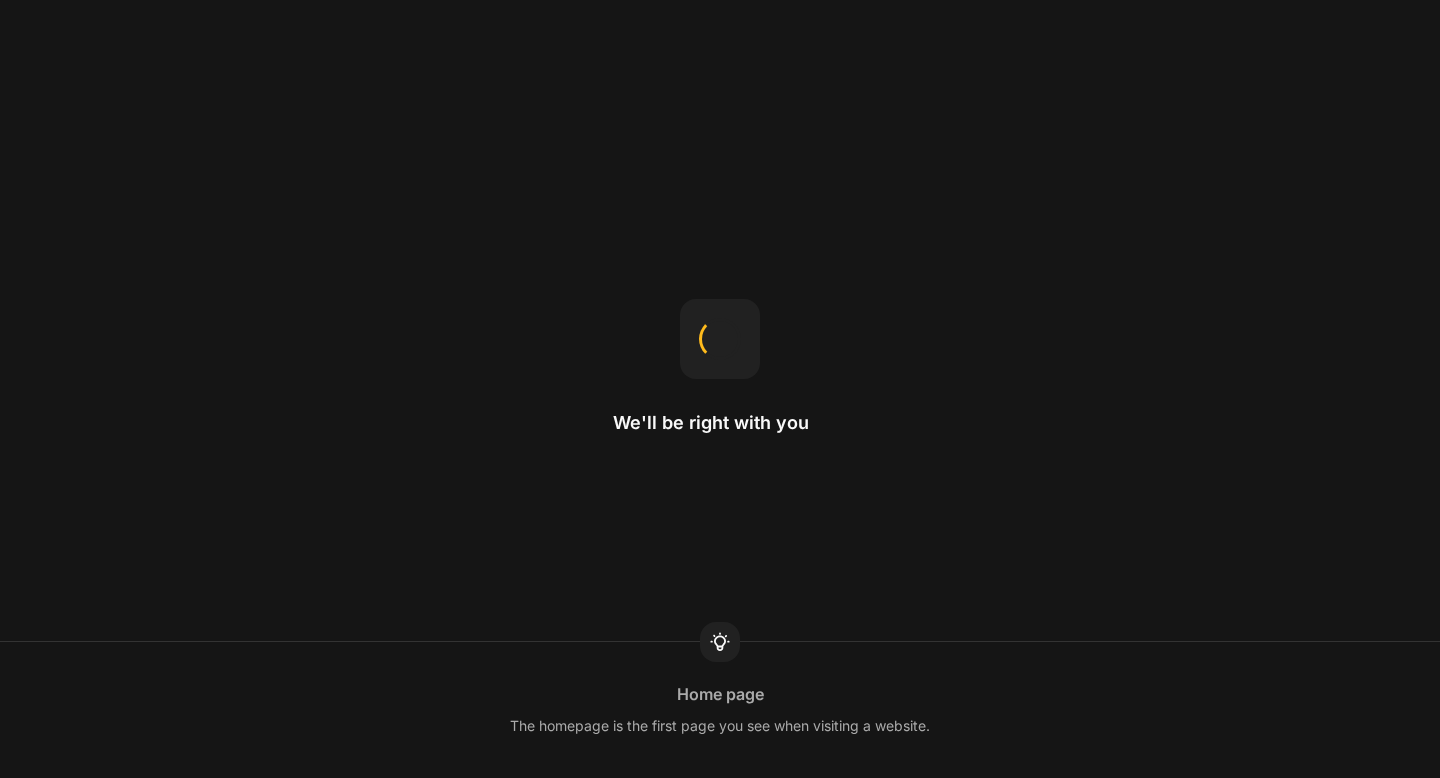 scroll, scrollTop: 0, scrollLeft: 0, axis: both 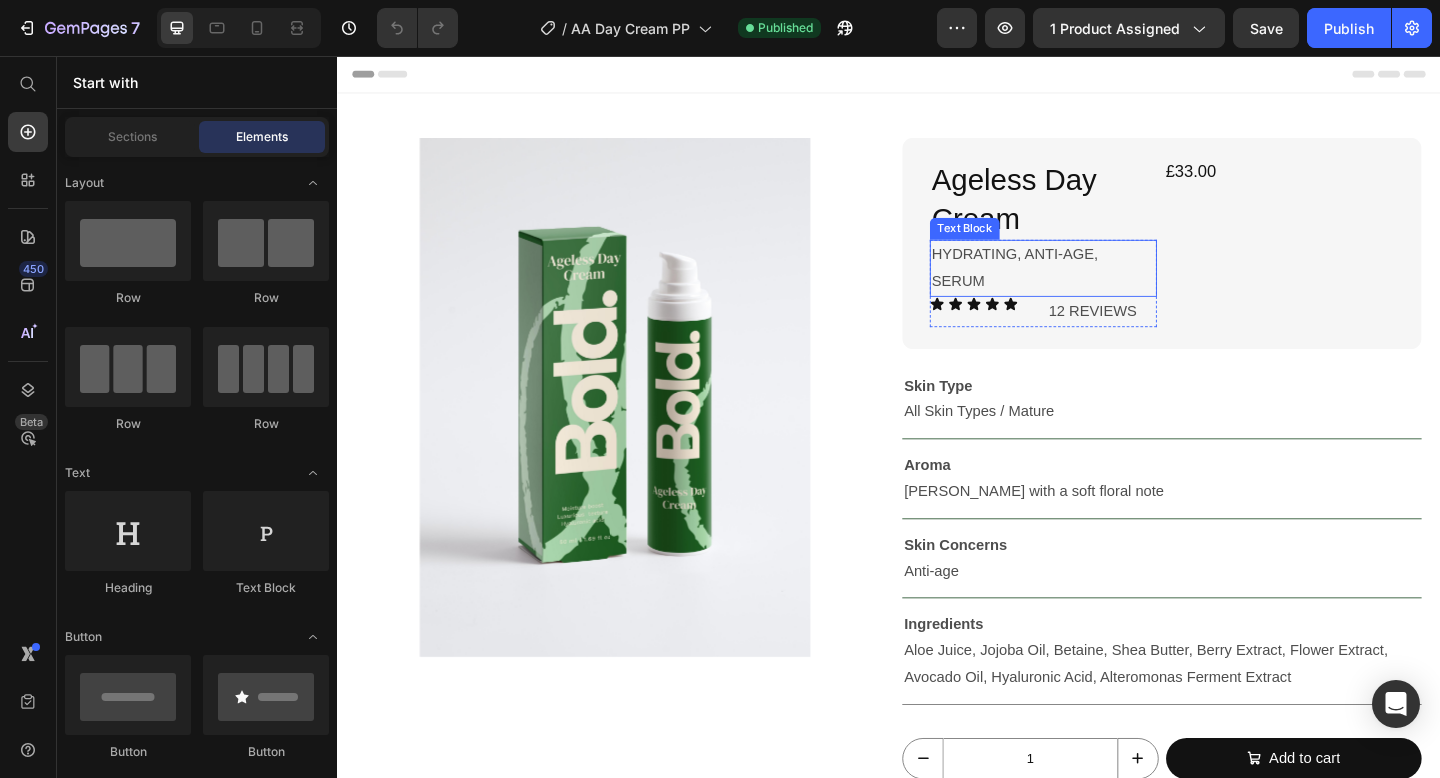 click on "HYDRATING, ANTI-AGE, SERUM" at bounding box center (1105, 287) 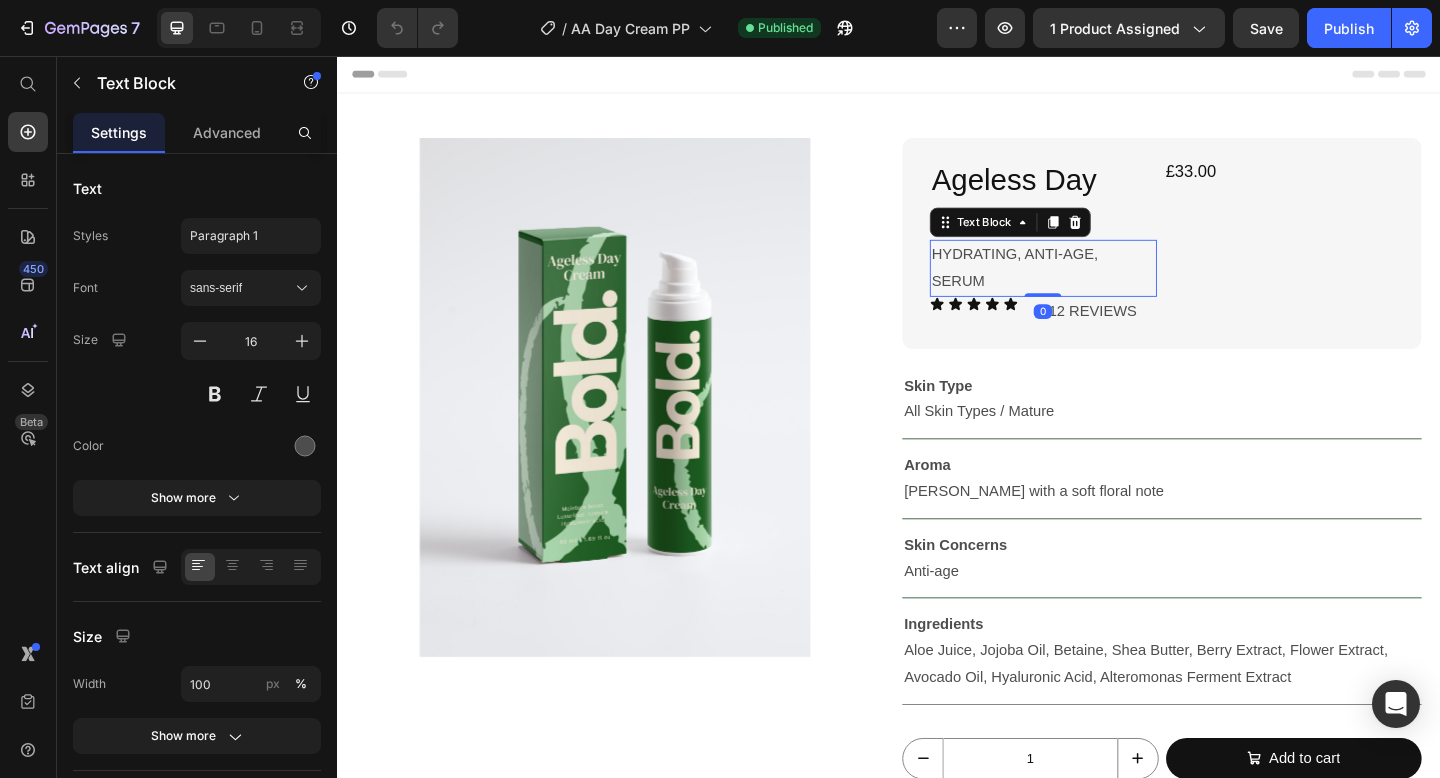 click on "HYDRATING, ANTI-AGE, SERUM" at bounding box center [1105, 287] 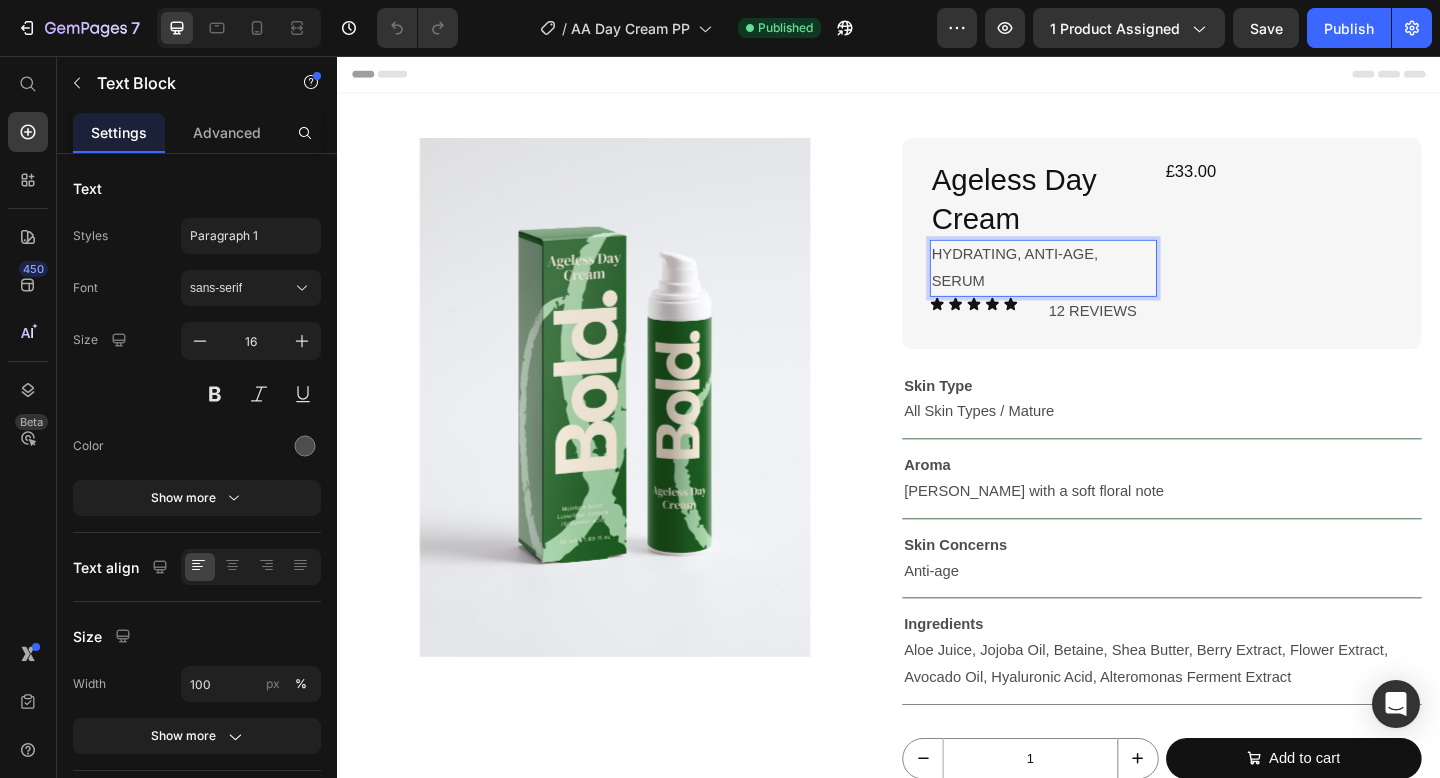 click on "HYDRATING, ANTI-AGE, SERUM" at bounding box center (1105, 287) 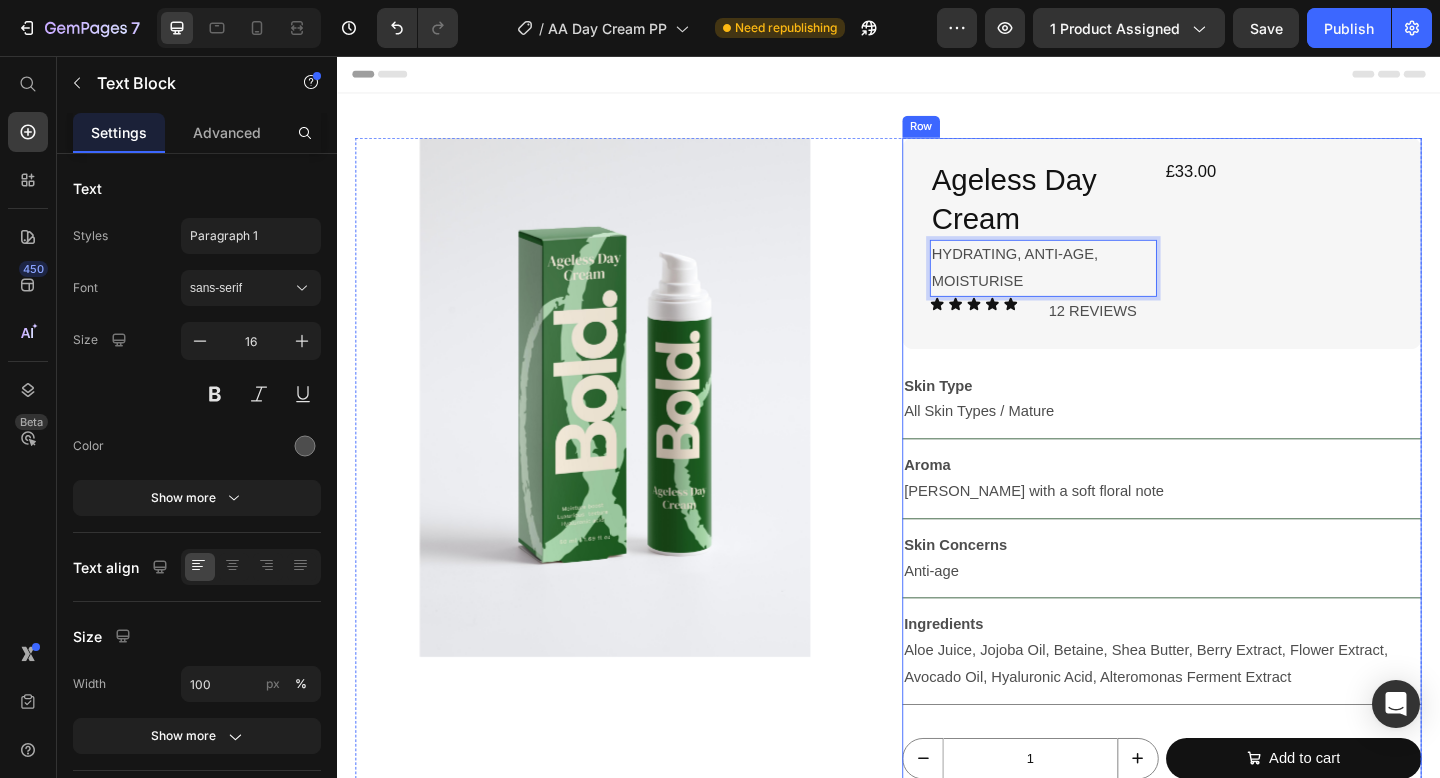 click on "Skin Type All Skin Types / Mature" at bounding box center [1234, 430] 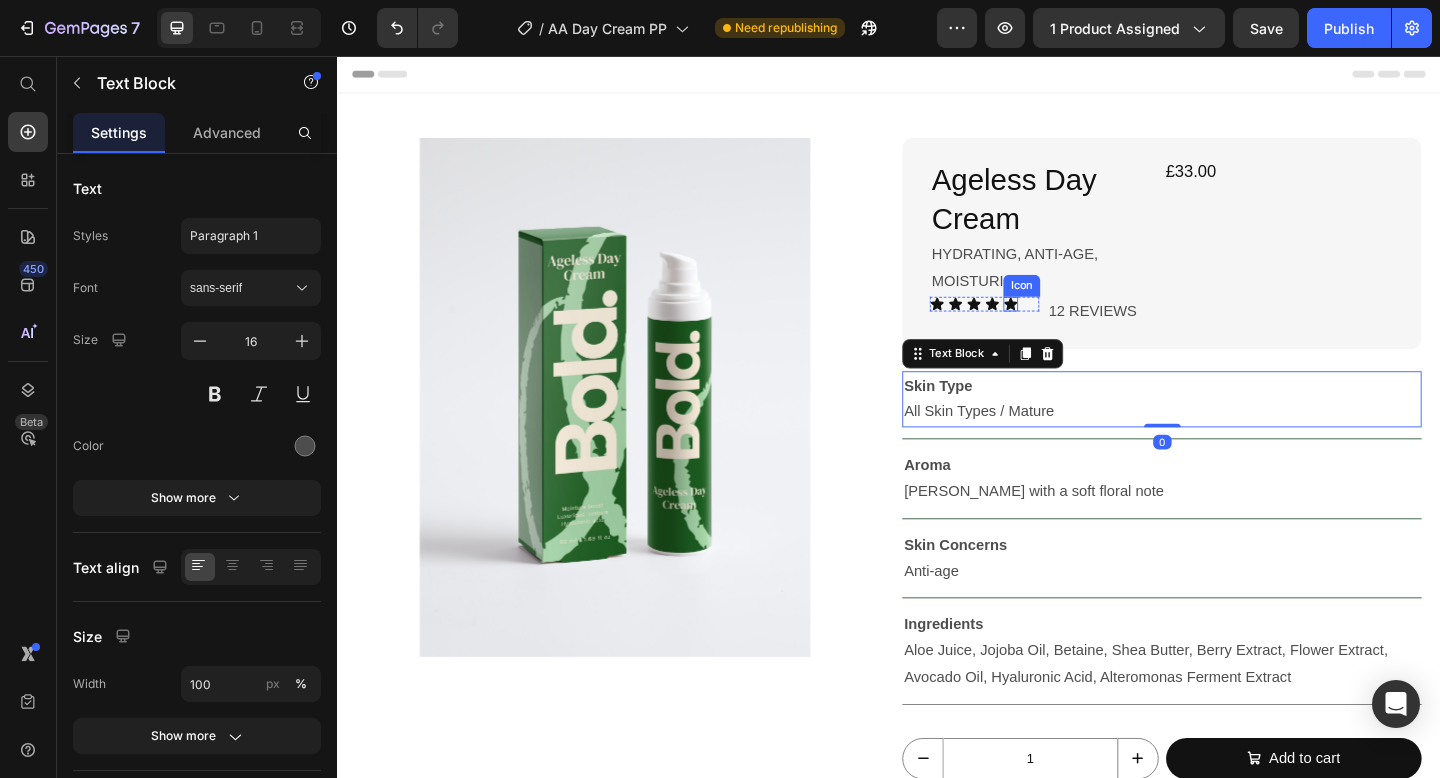 click 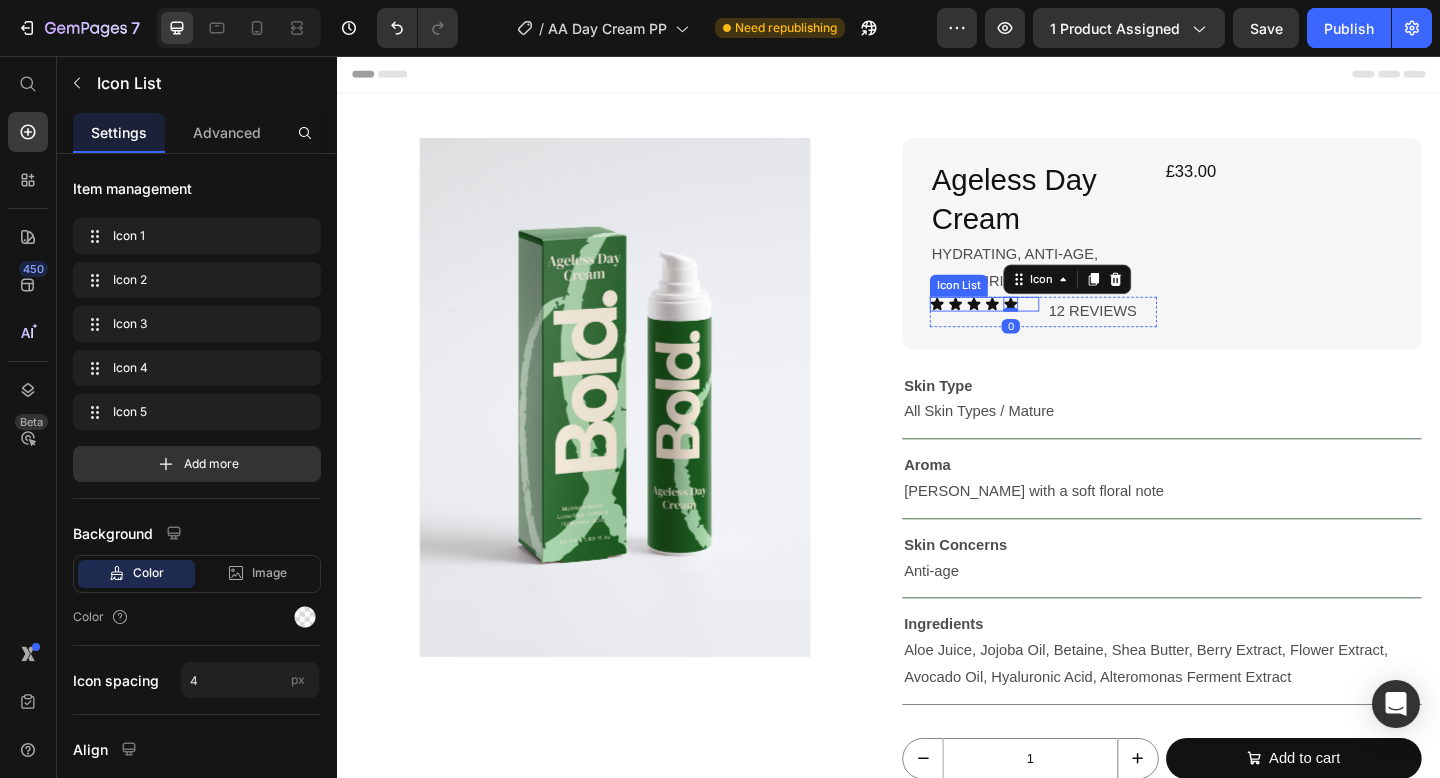 click on "Icon Icon Icon Icon
Icon   0" at bounding box center [1041, 326] 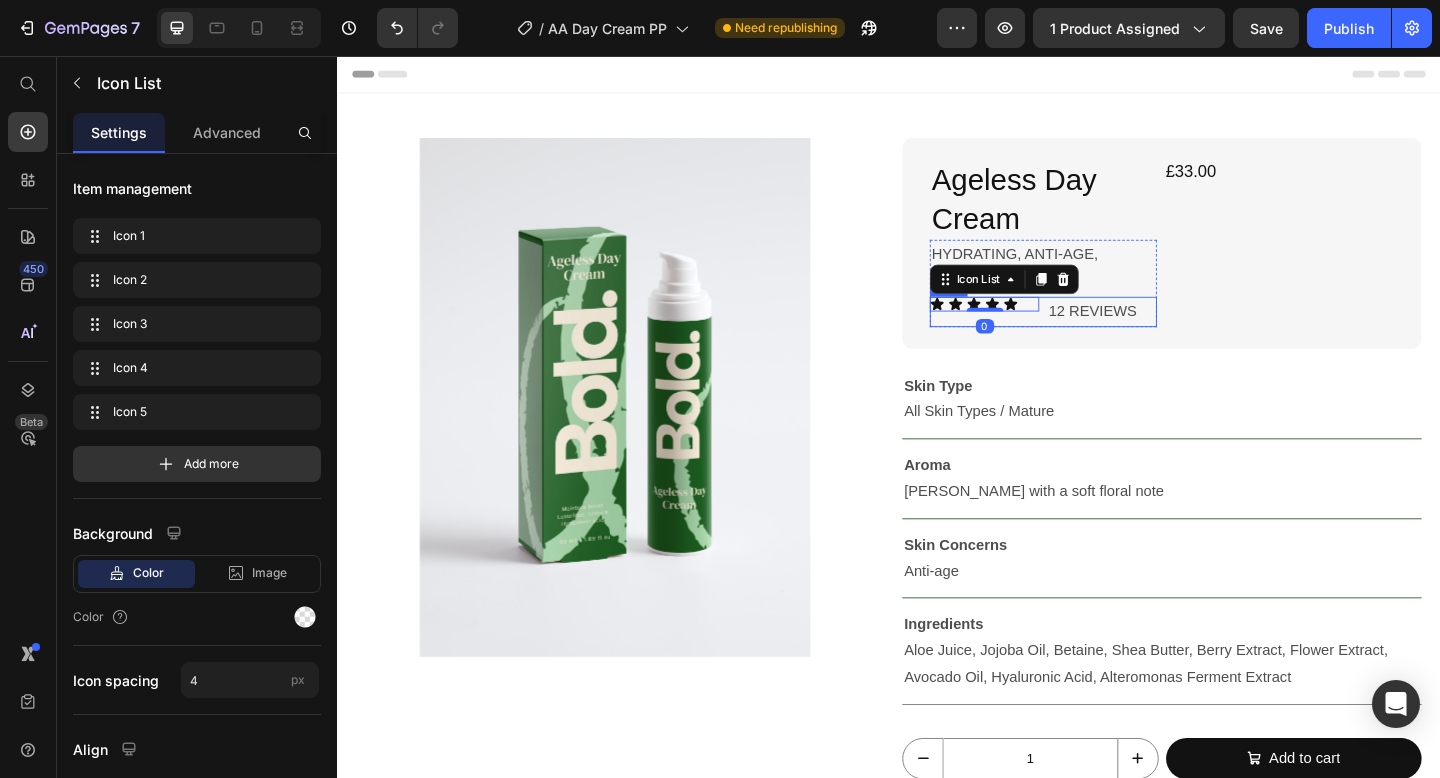 click on "12 REVIEWS" at bounding box center [1168, 334] 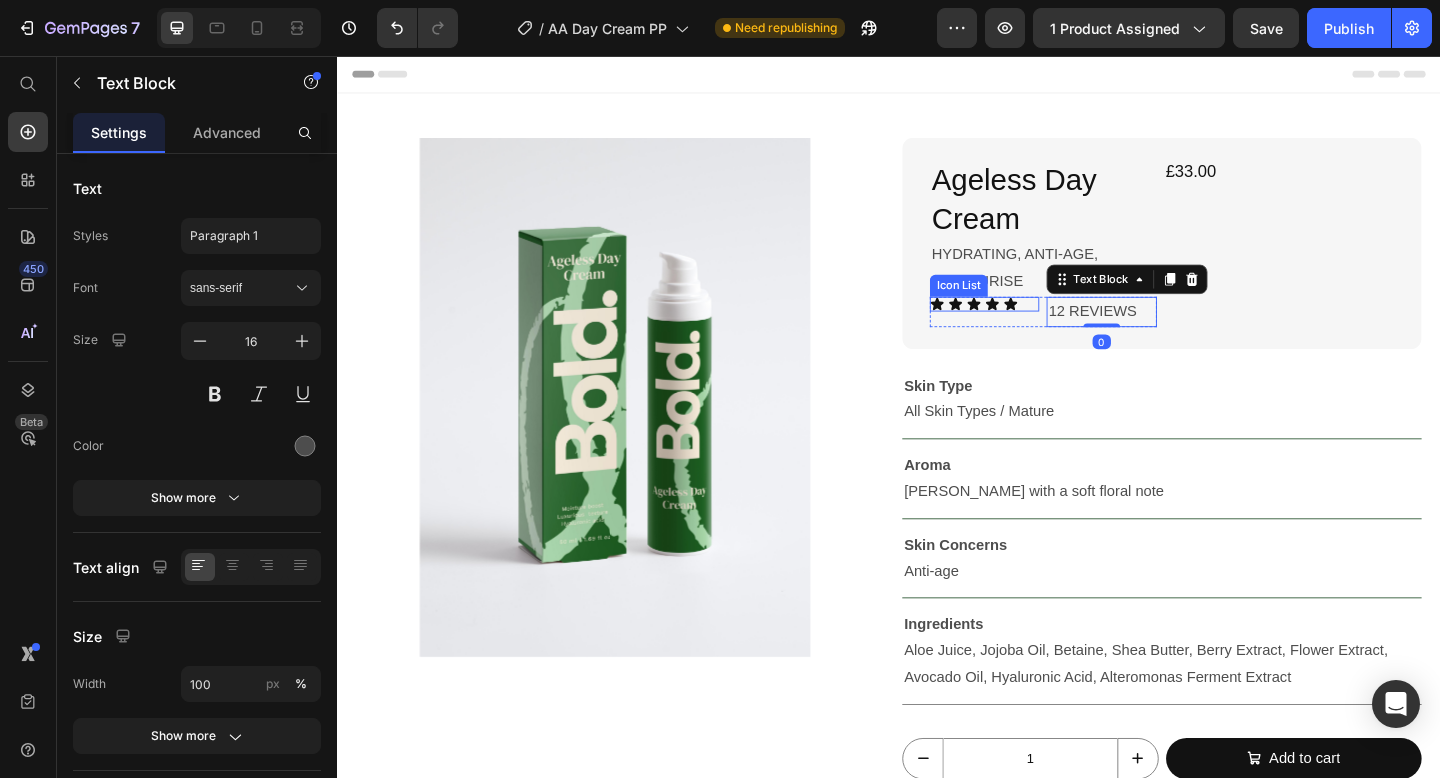 click on "Icon Icon Icon Icon
Icon" at bounding box center (1041, 326) 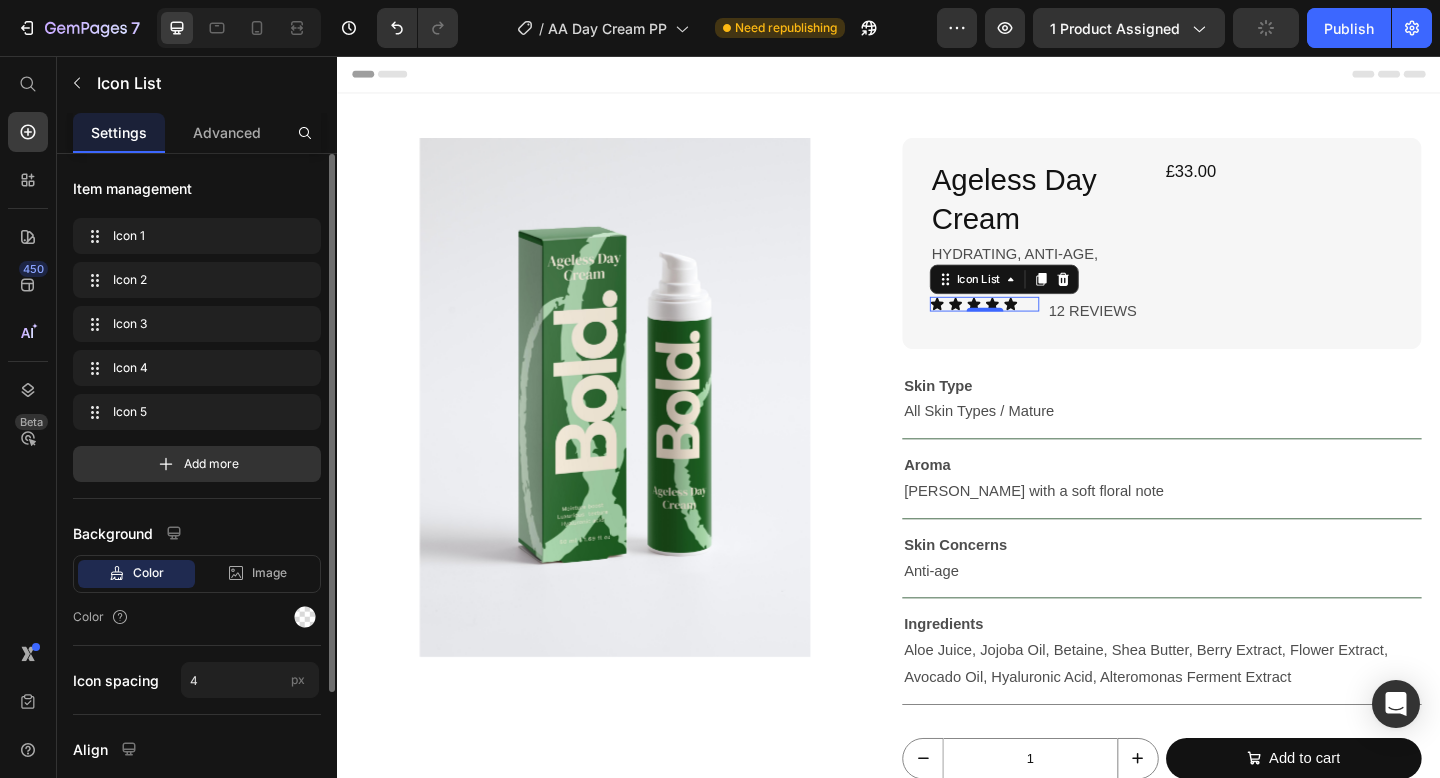 scroll, scrollTop: 136, scrollLeft: 0, axis: vertical 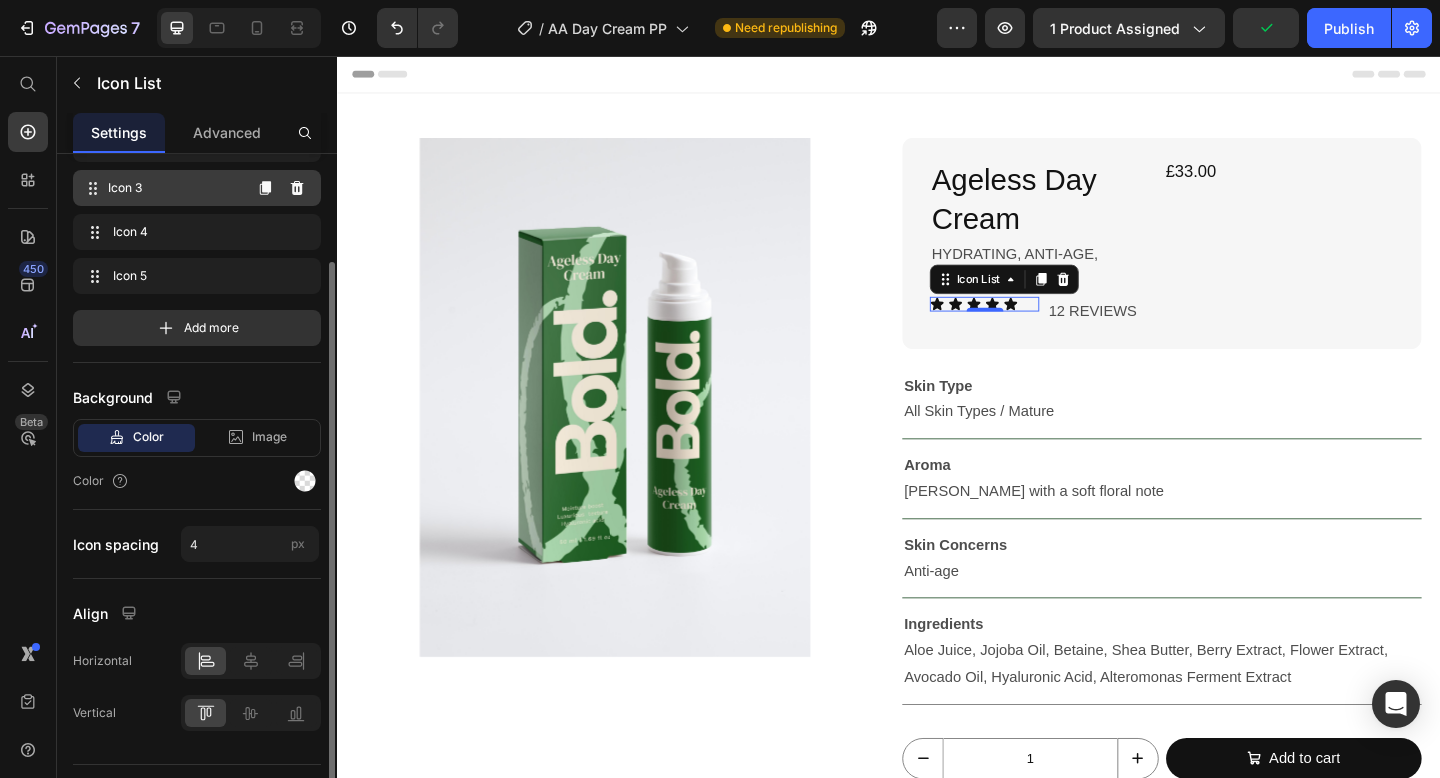 click on "Icon 3 Icon 3" at bounding box center [161, 188] 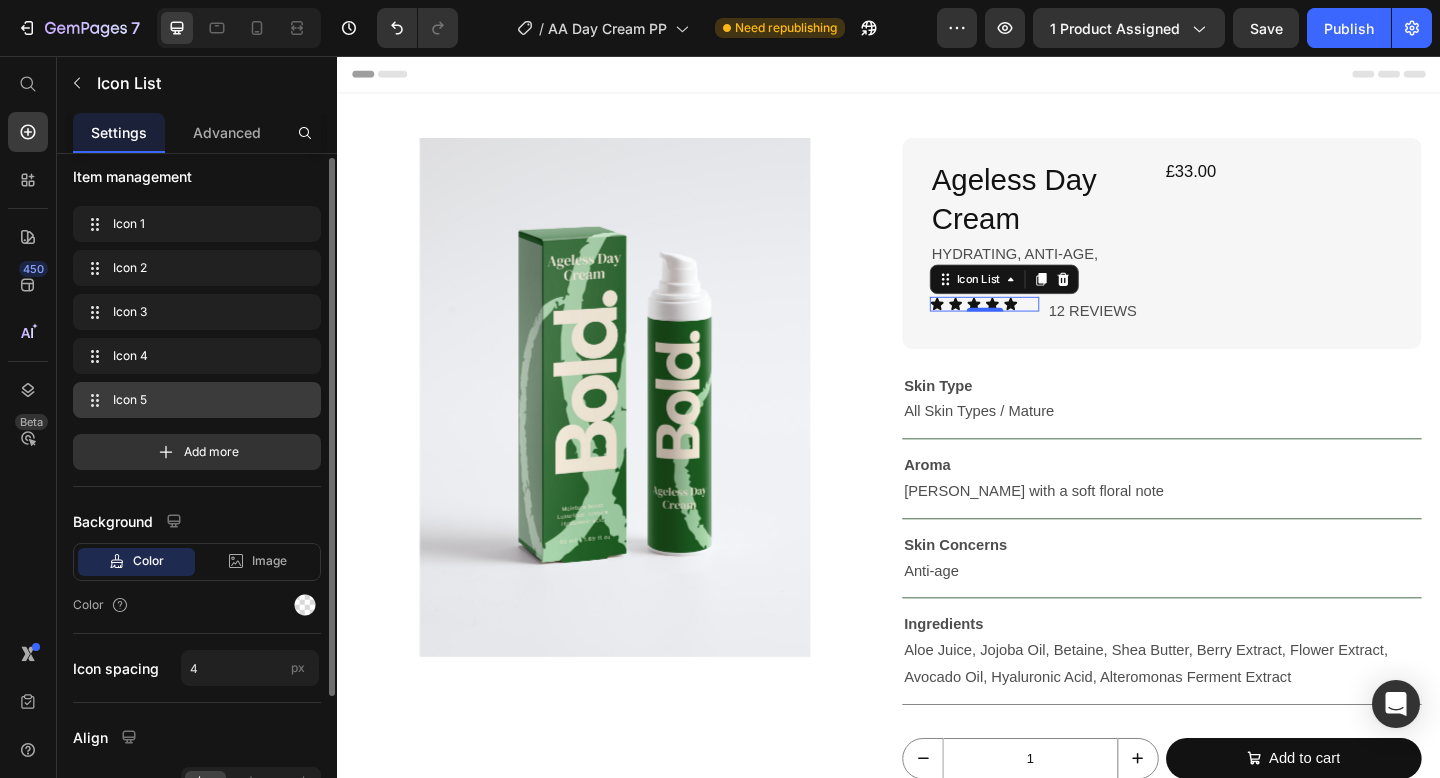 scroll, scrollTop: 9, scrollLeft: 0, axis: vertical 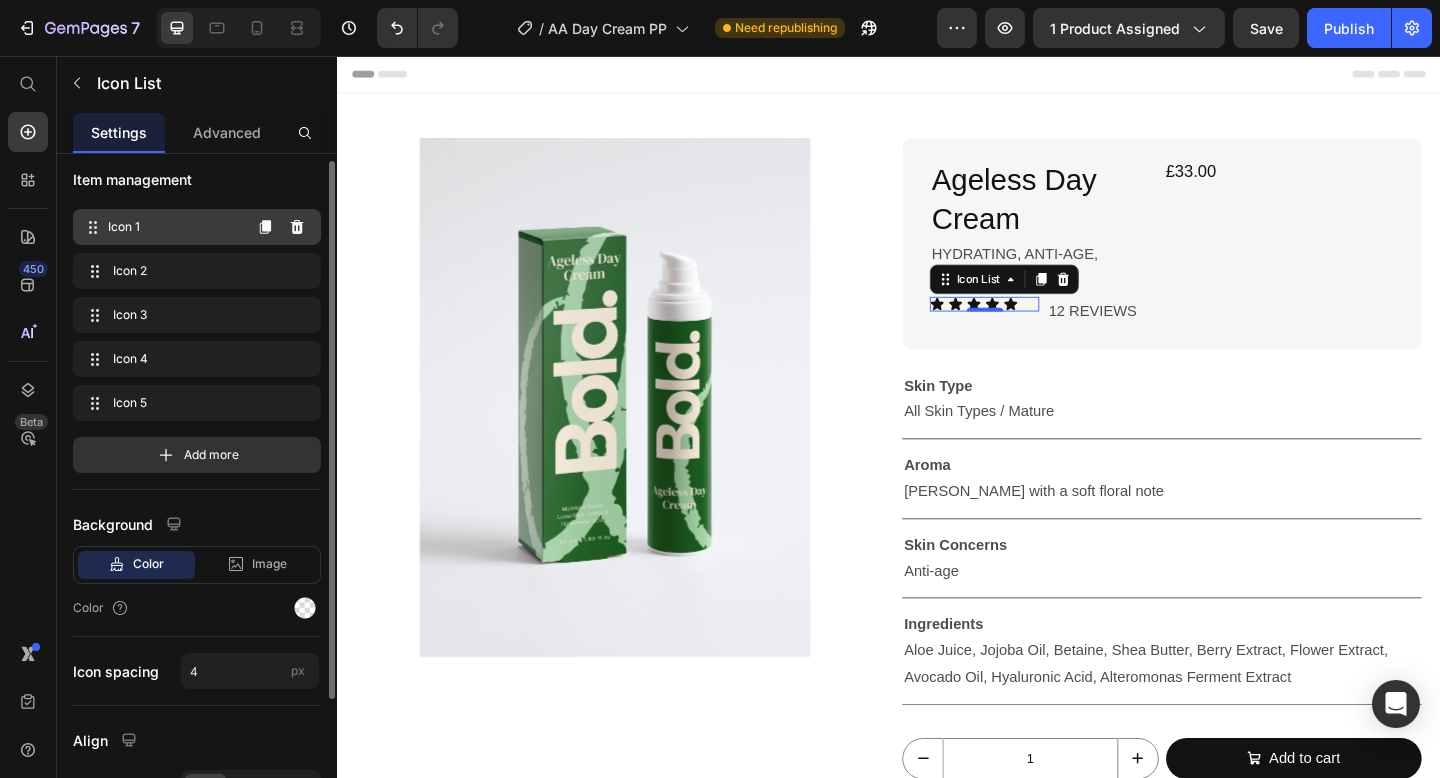 click on "Icon 1 Icon 1" at bounding box center [161, 227] 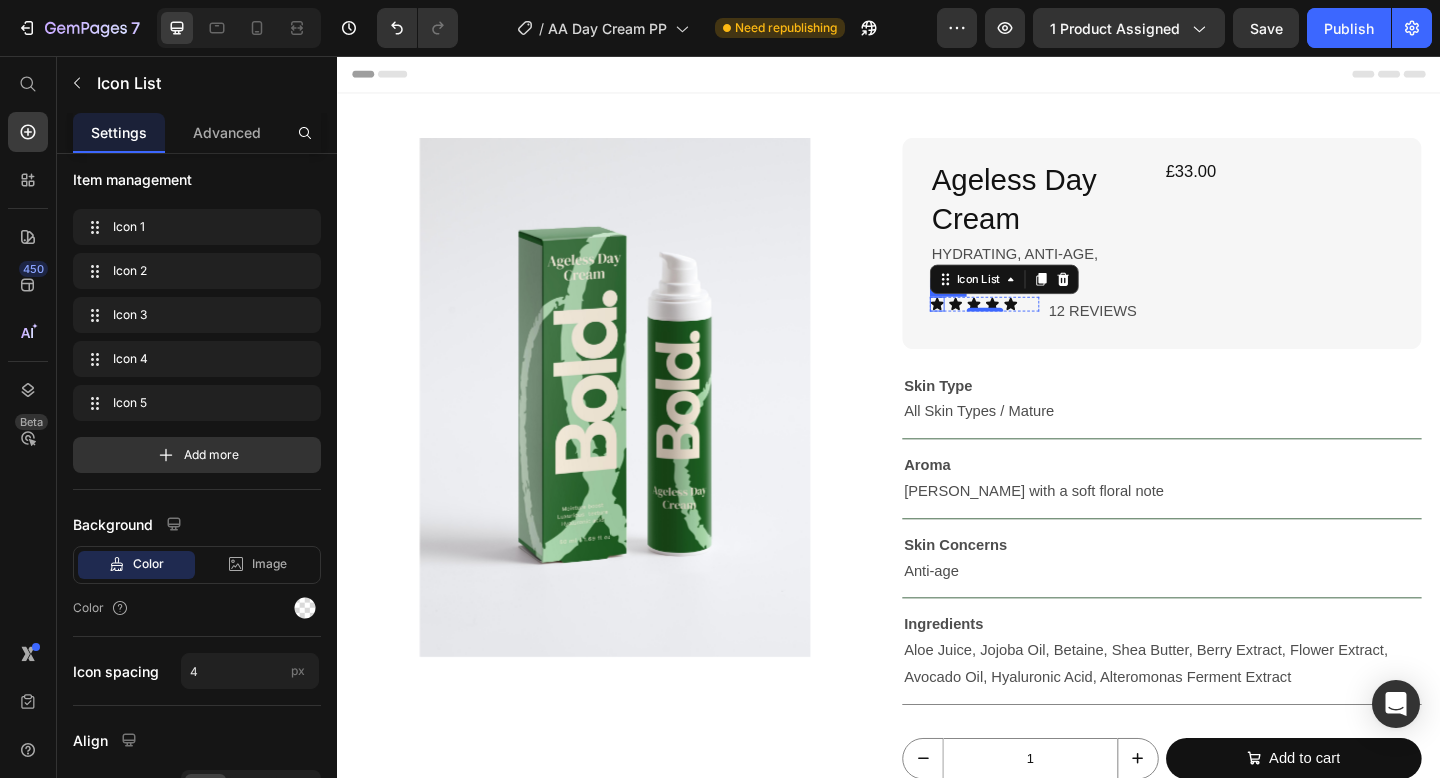 click 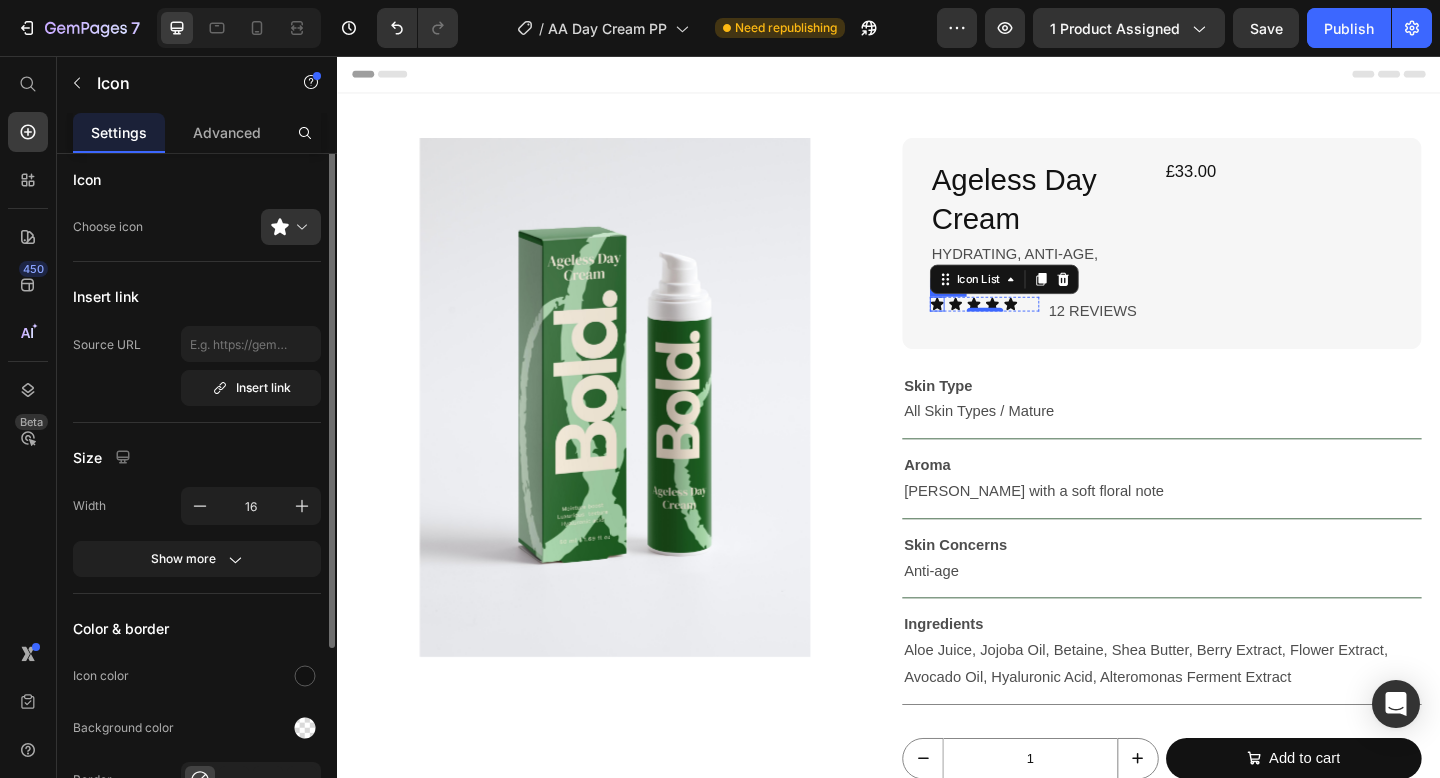 scroll, scrollTop: 0, scrollLeft: 0, axis: both 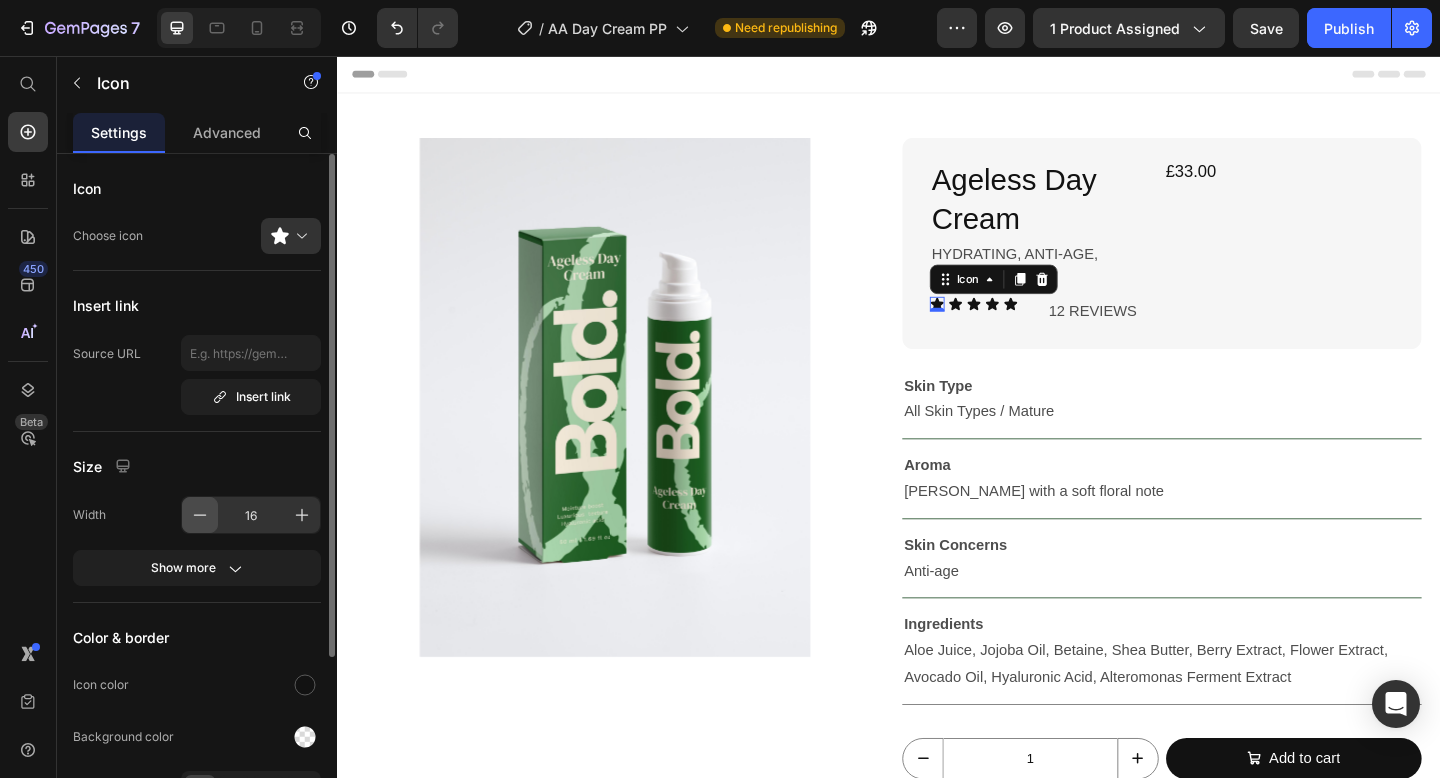 click 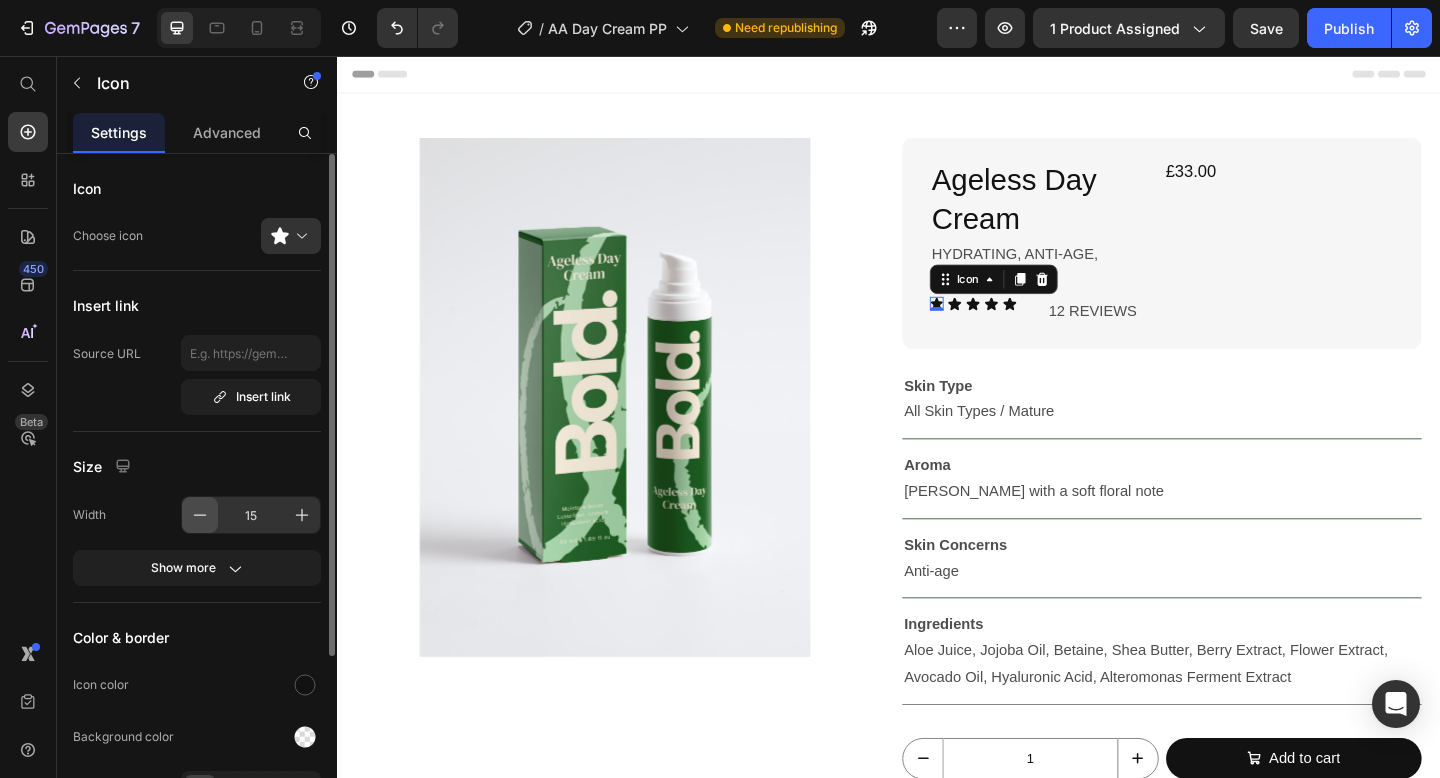 click 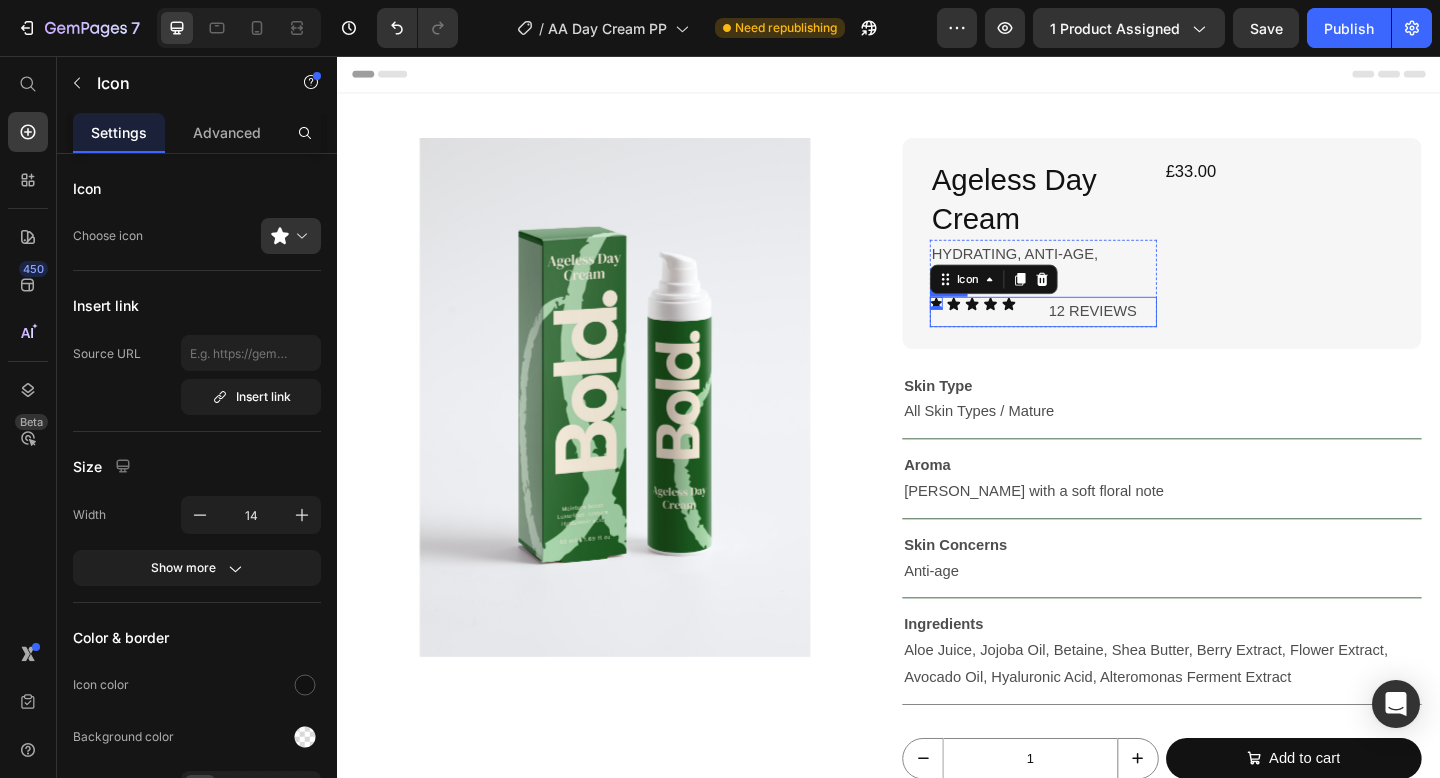 click on "Icon   0 Icon Icon Icon
Icon Icon List" at bounding box center (1041, 334) 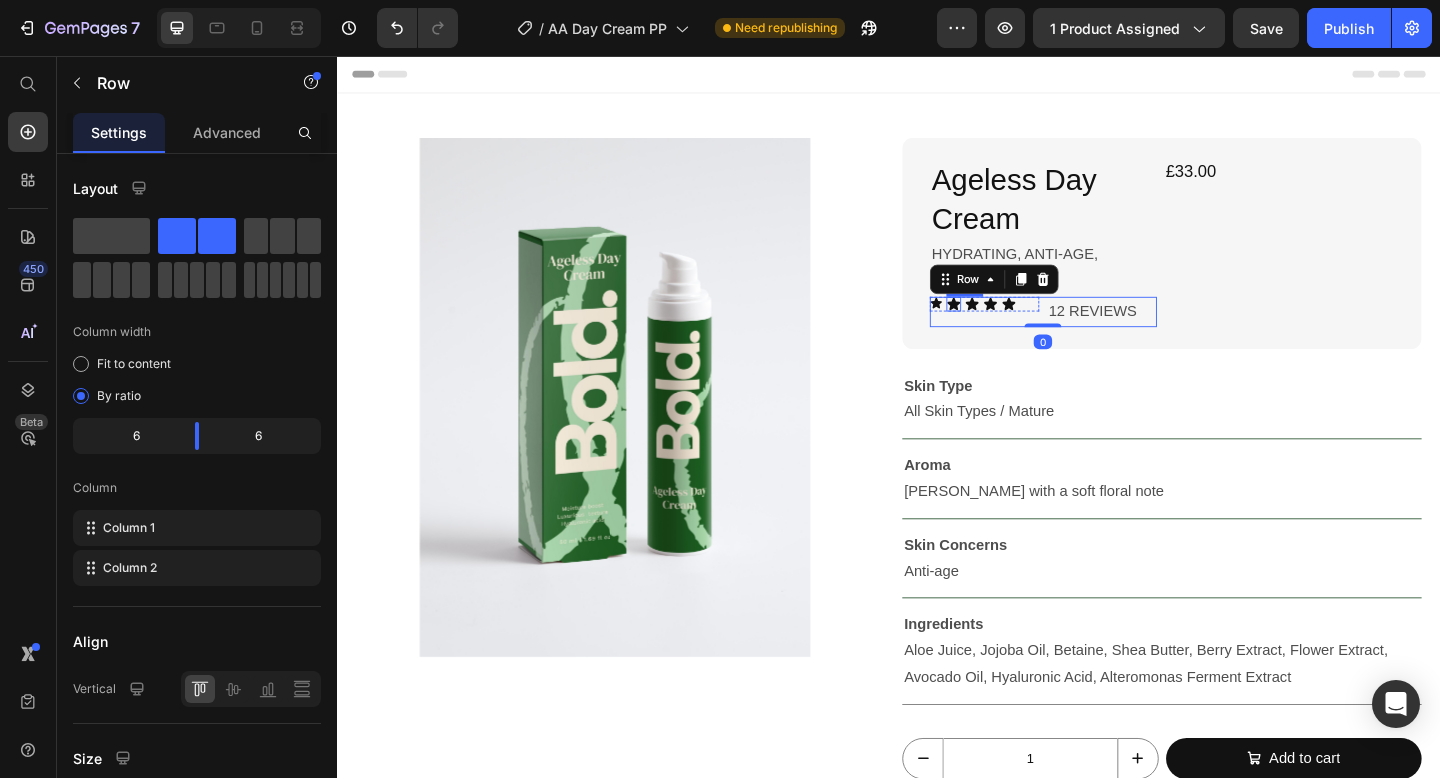 click on "Icon" at bounding box center (1008, 326) 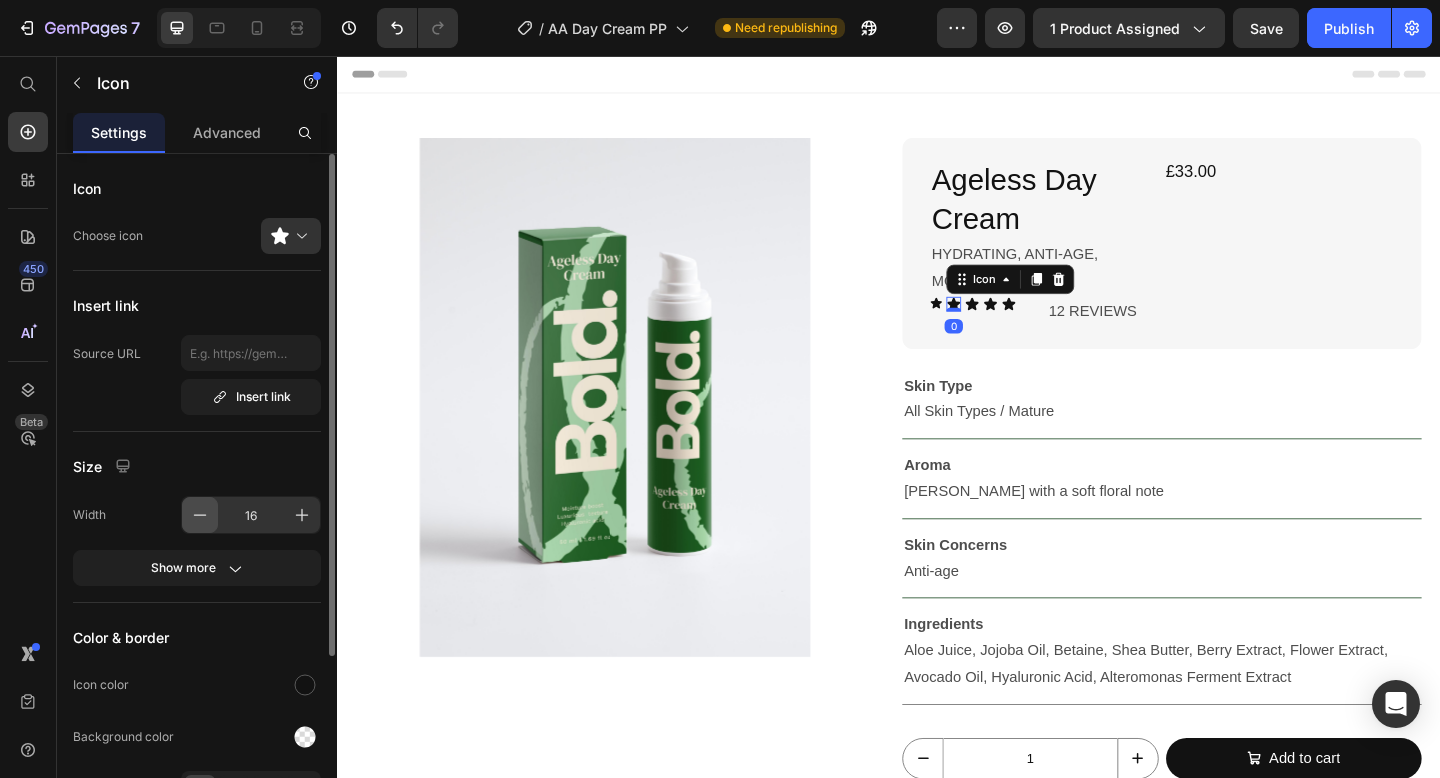 click 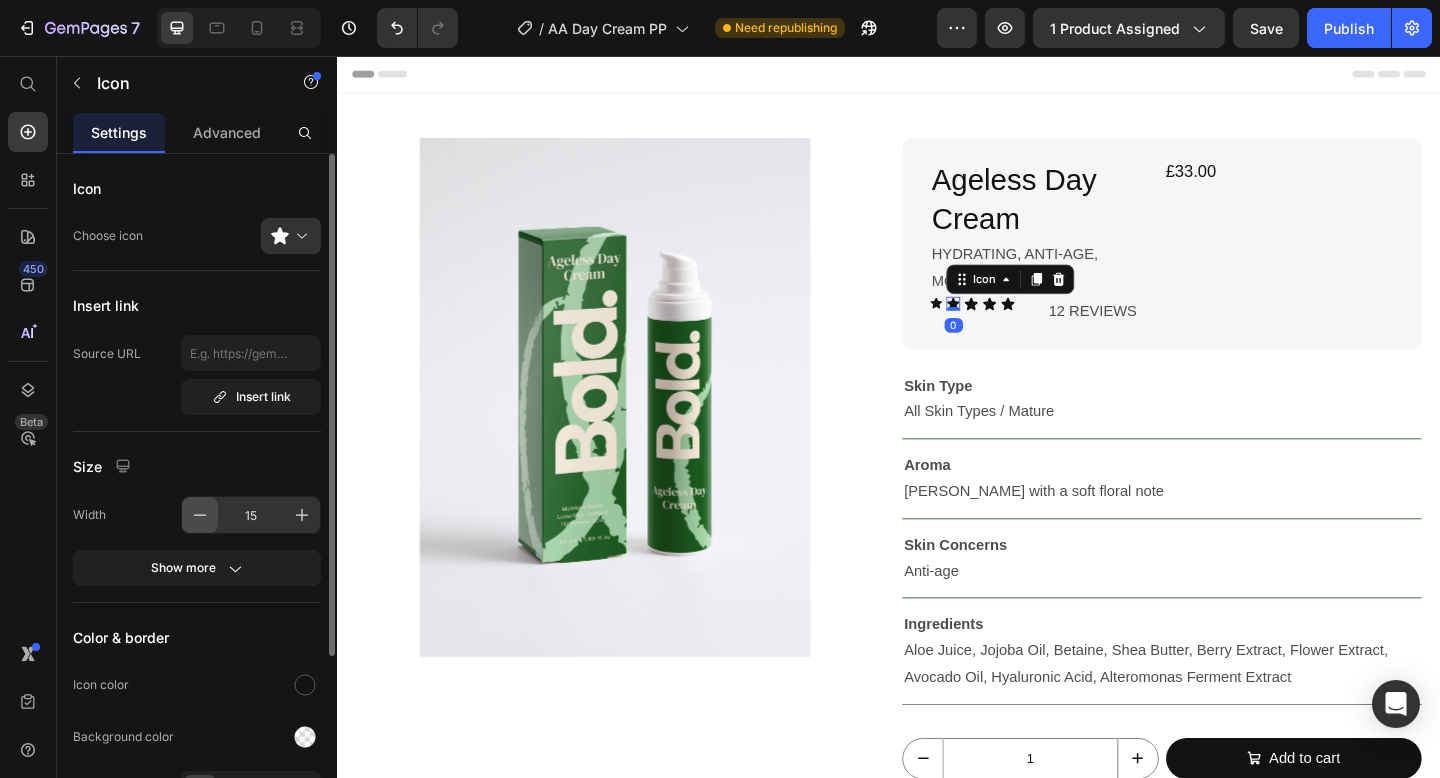 click 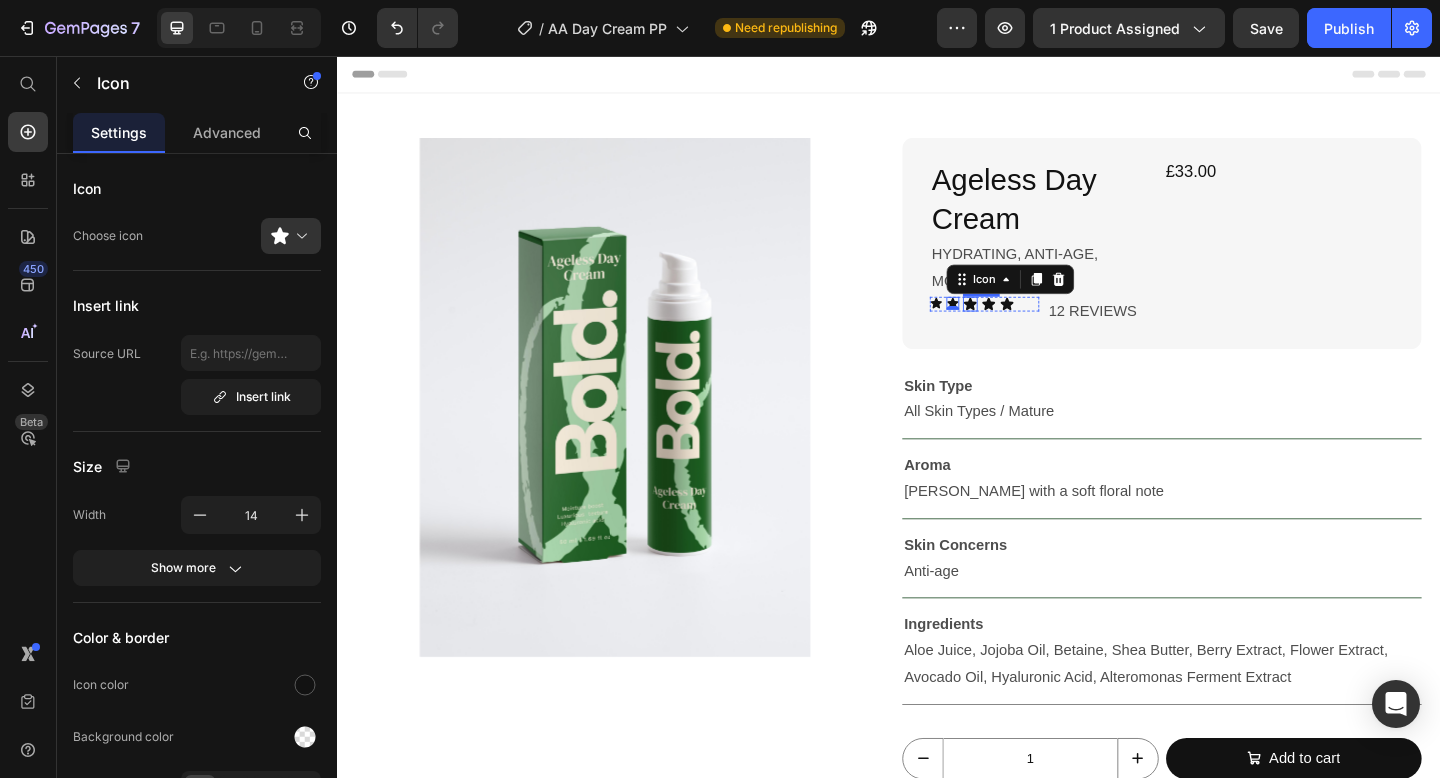 click 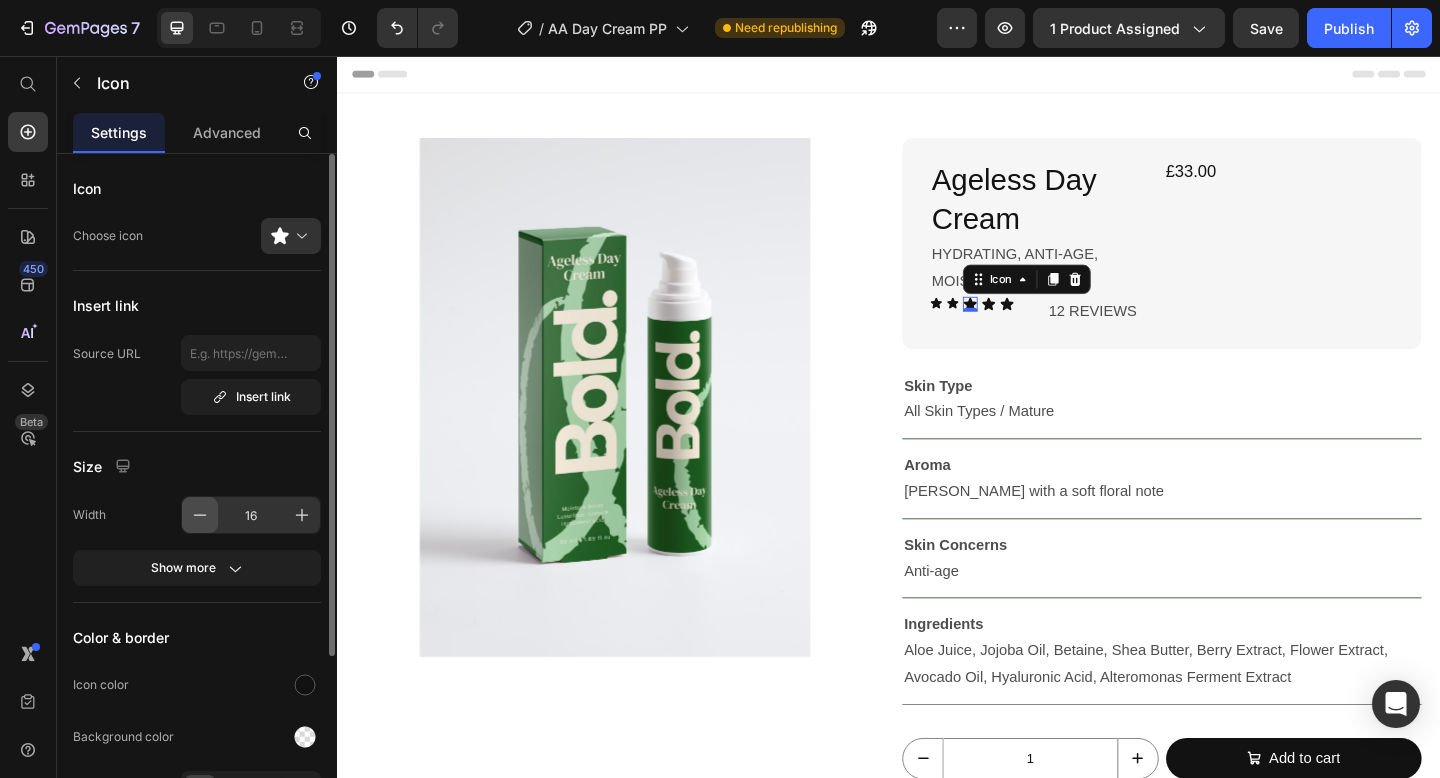 click 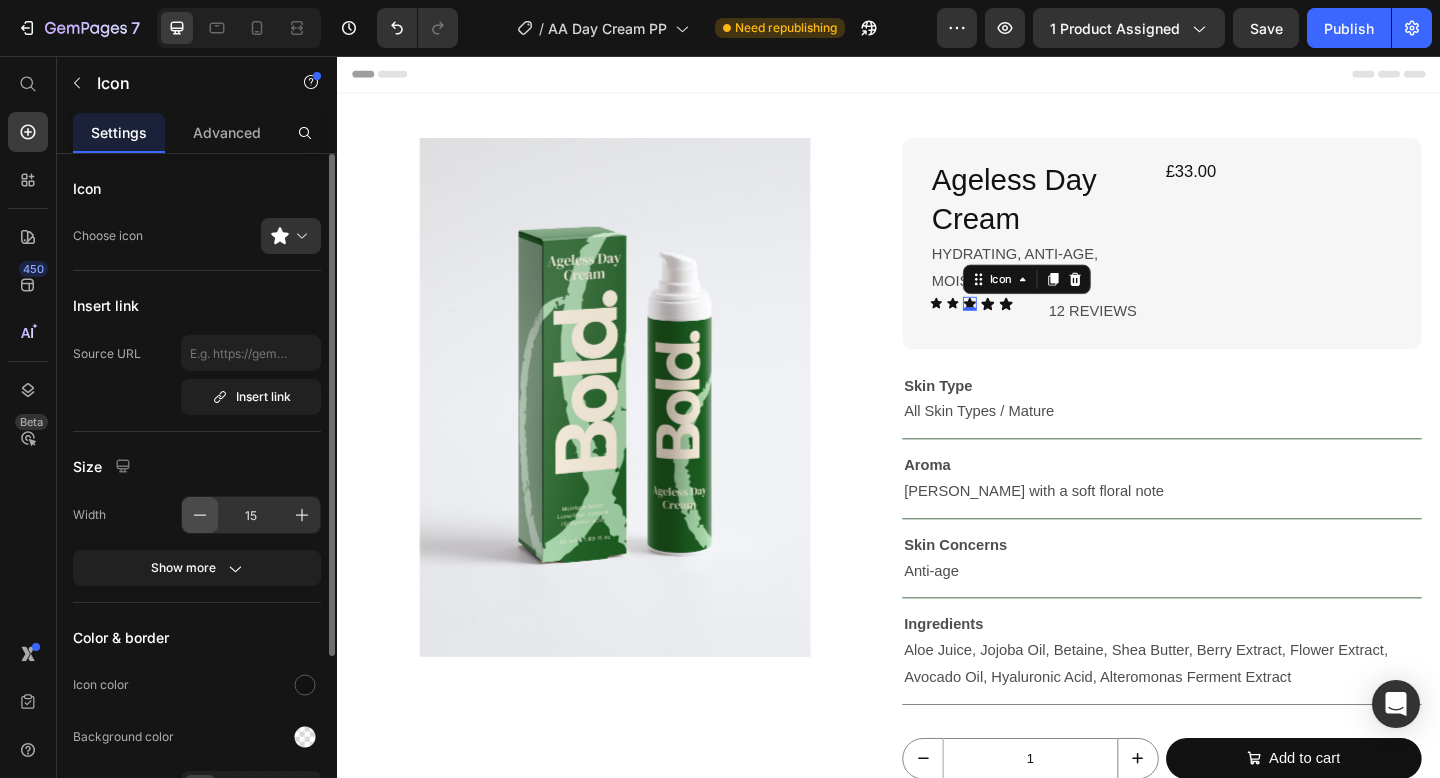 click 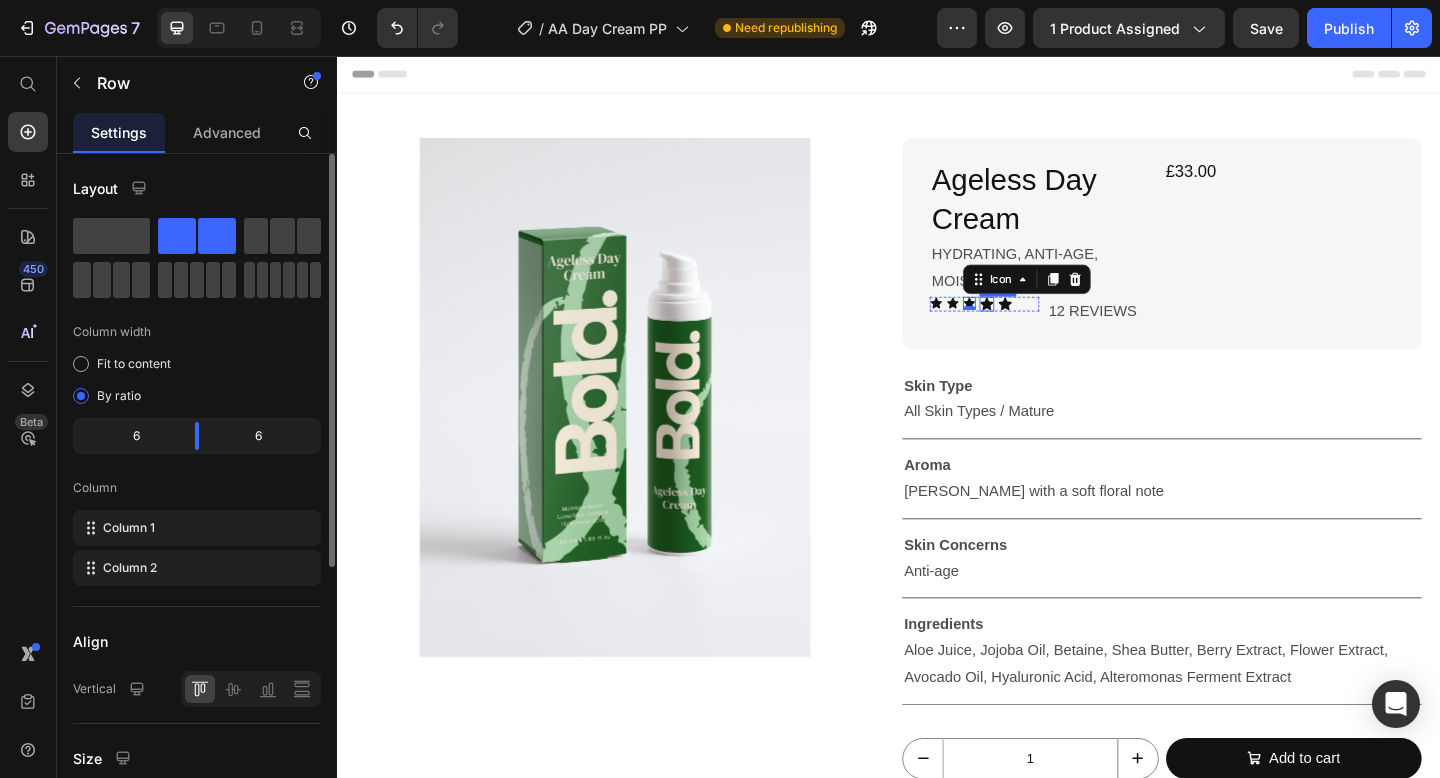 click on "Icon Icon Icon   0 Icon
Icon Icon List" at bounding box center (1041, 334) 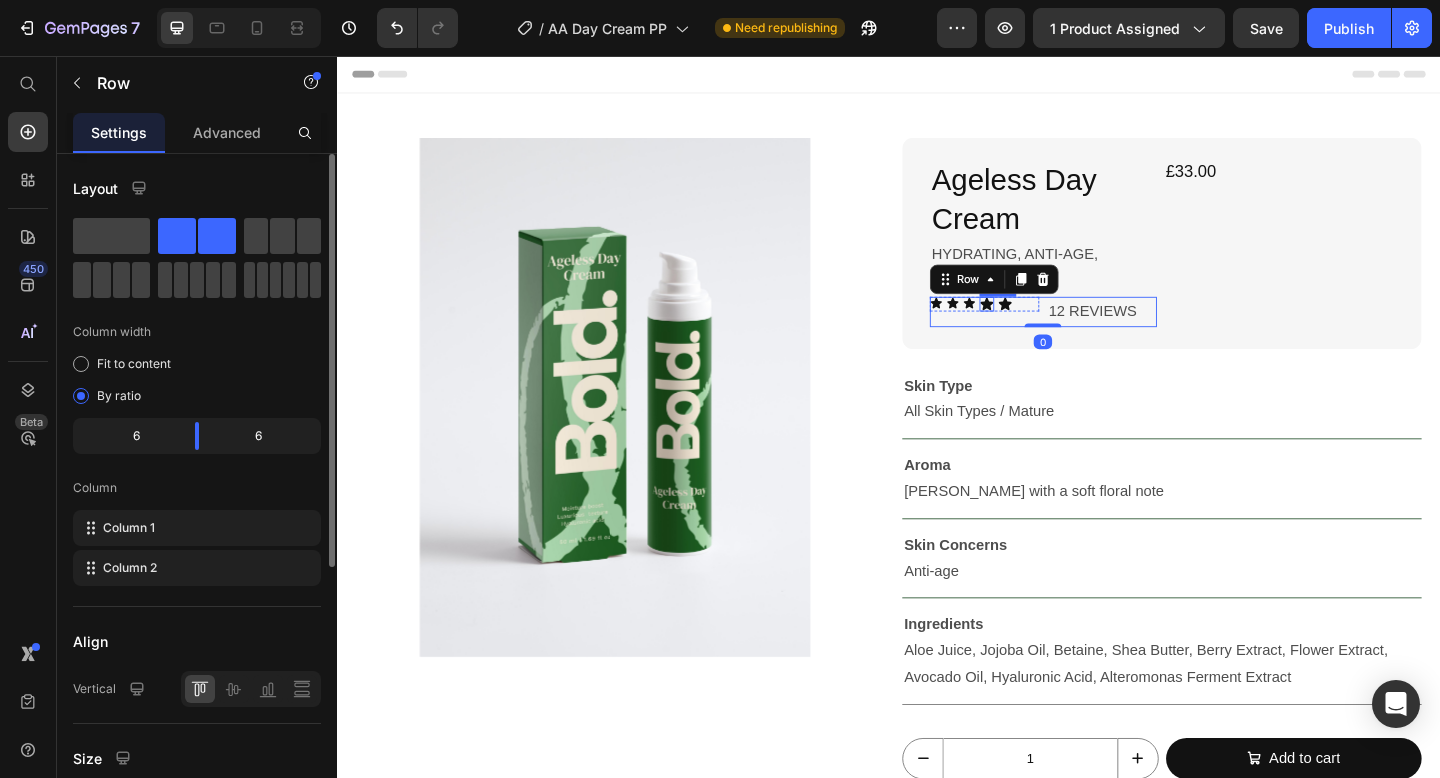 click 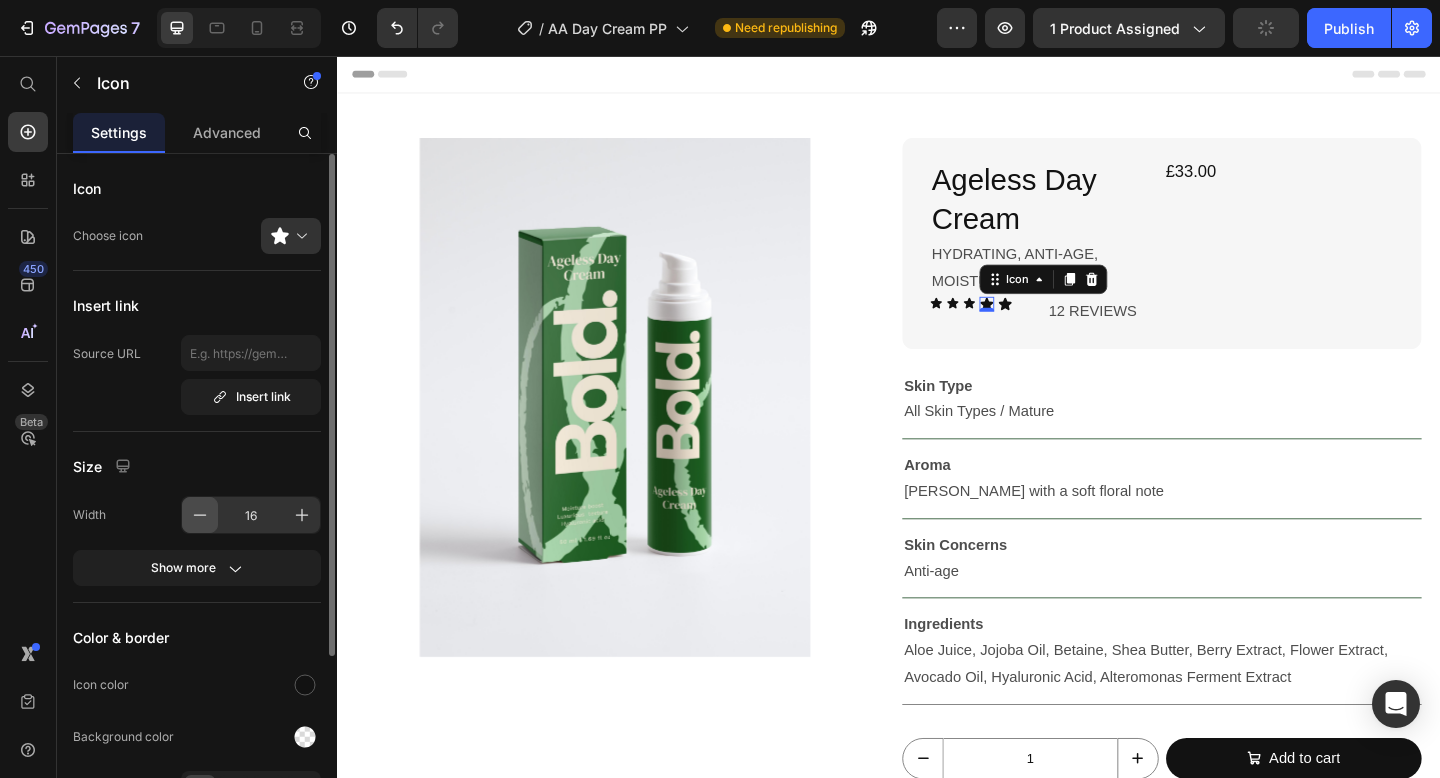 click at bounding box center (200, 515) 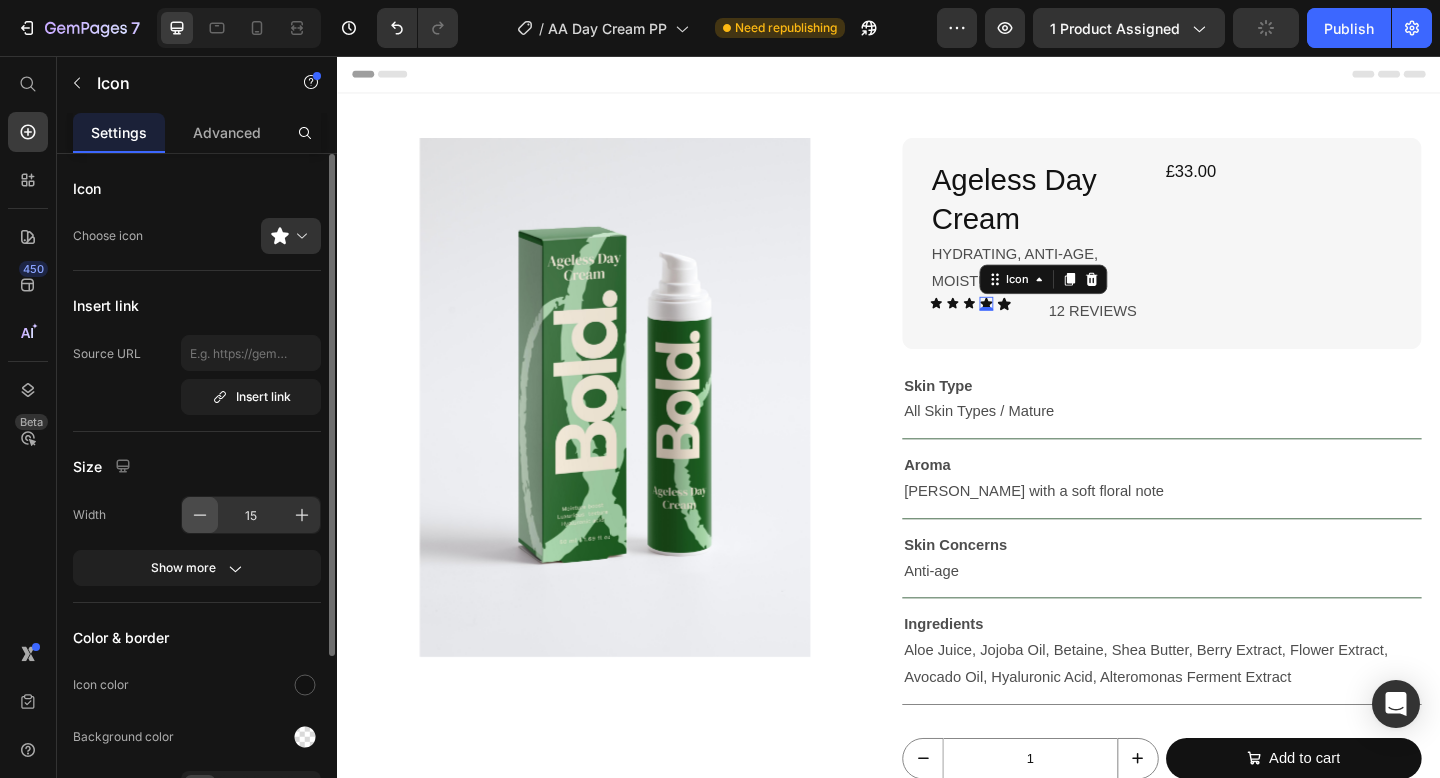 click at bounding box center [200, 515] 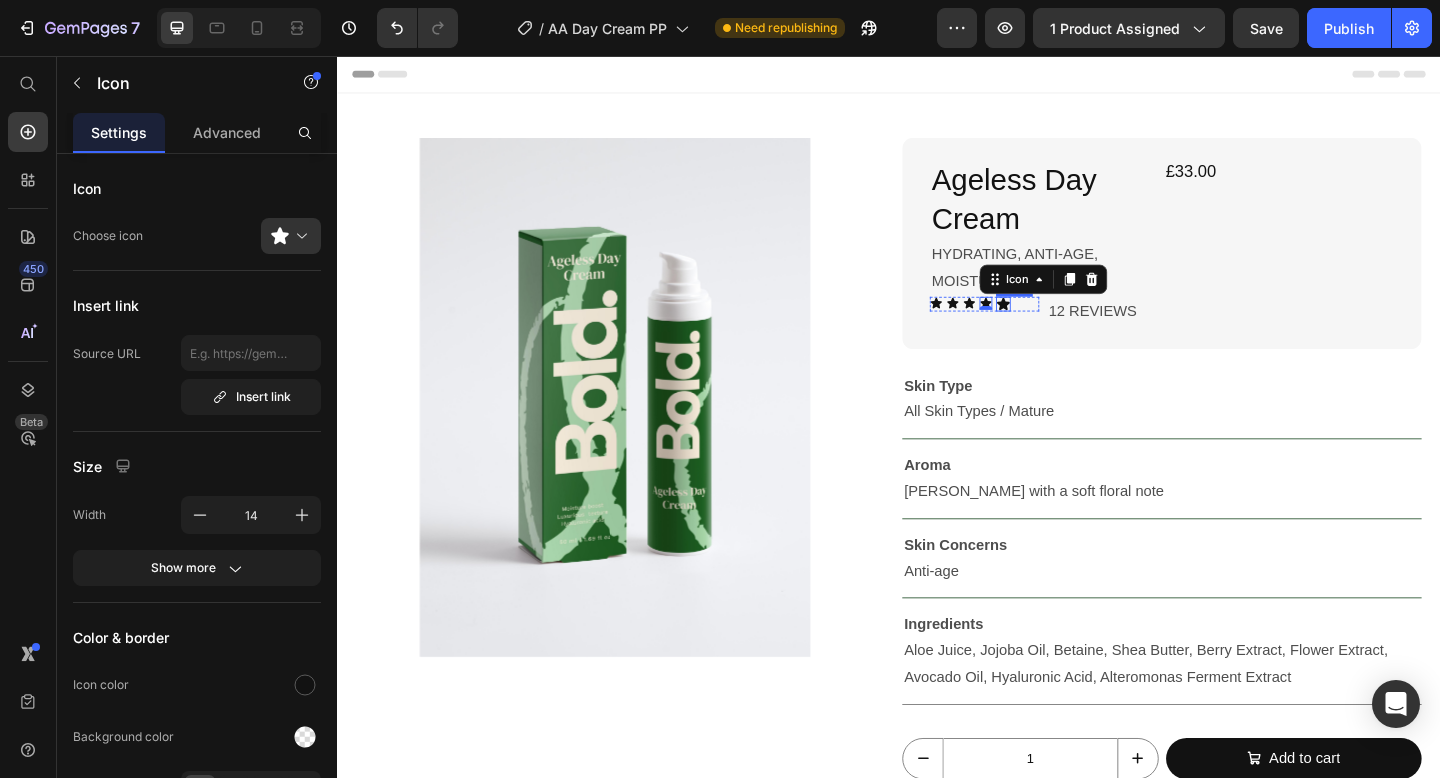 click 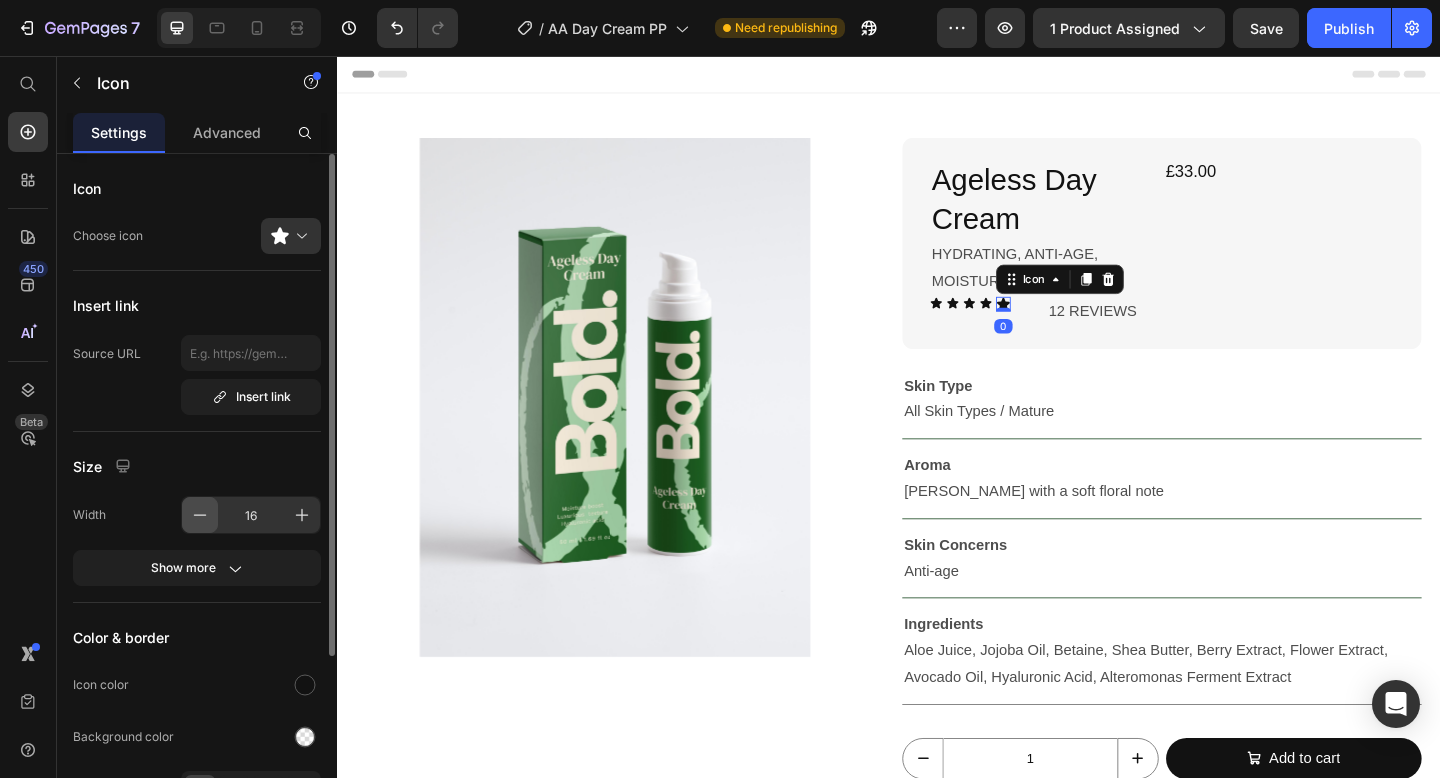 click 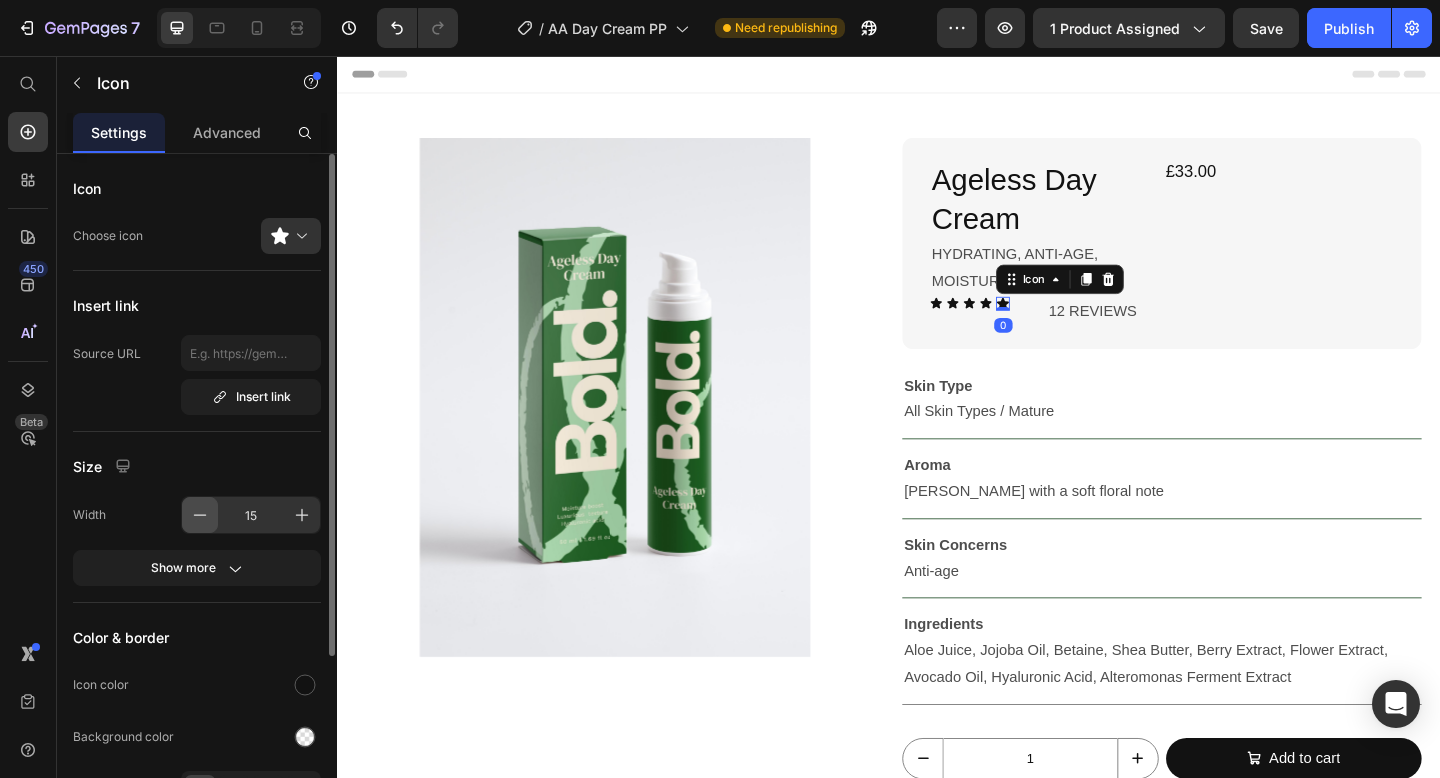 click 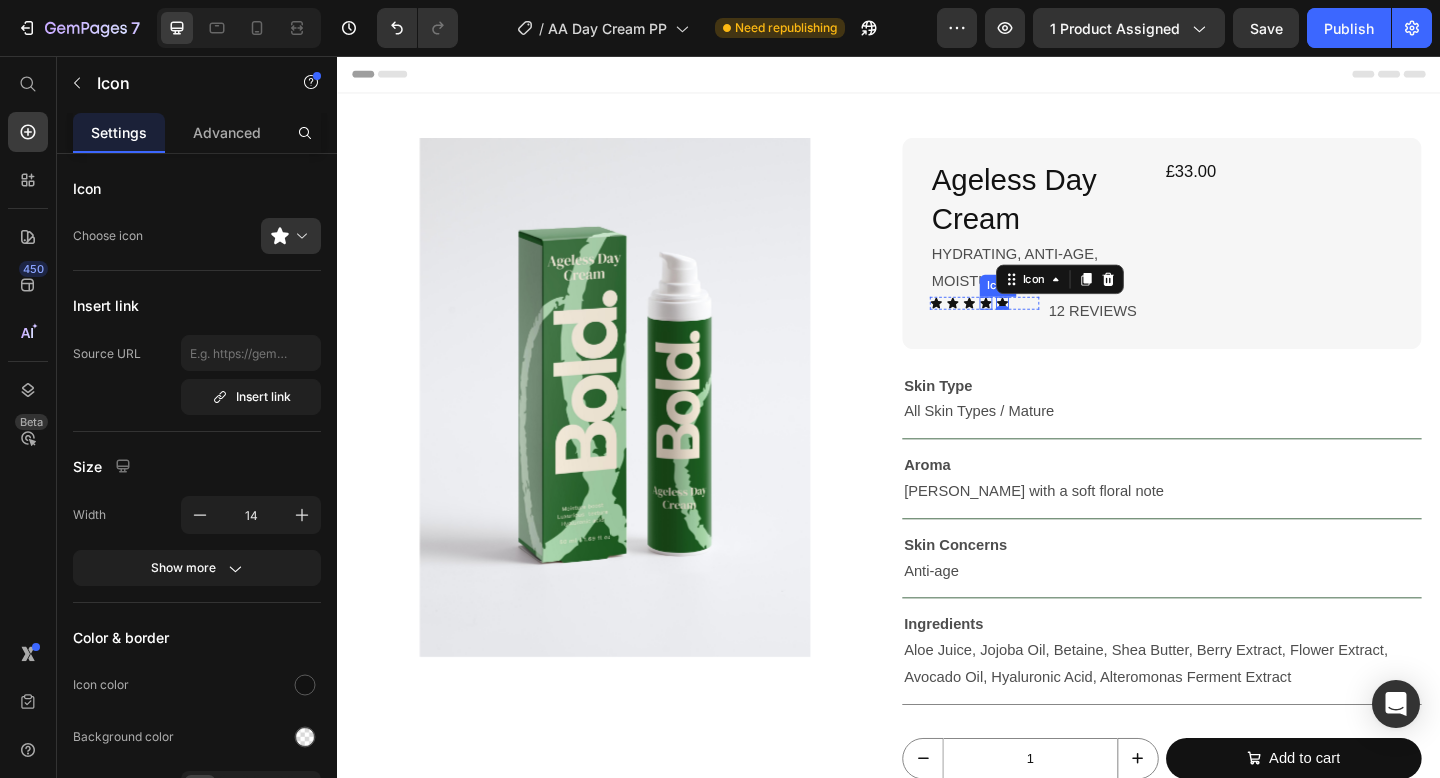 click on "HYDRATING, ANTI-AGE, MOISTURISE Text Block Icon Icon Icon Icon
Icon   0 Icon List 12 REVIEWS Text Block Row" at bounding box center [1105, 303] 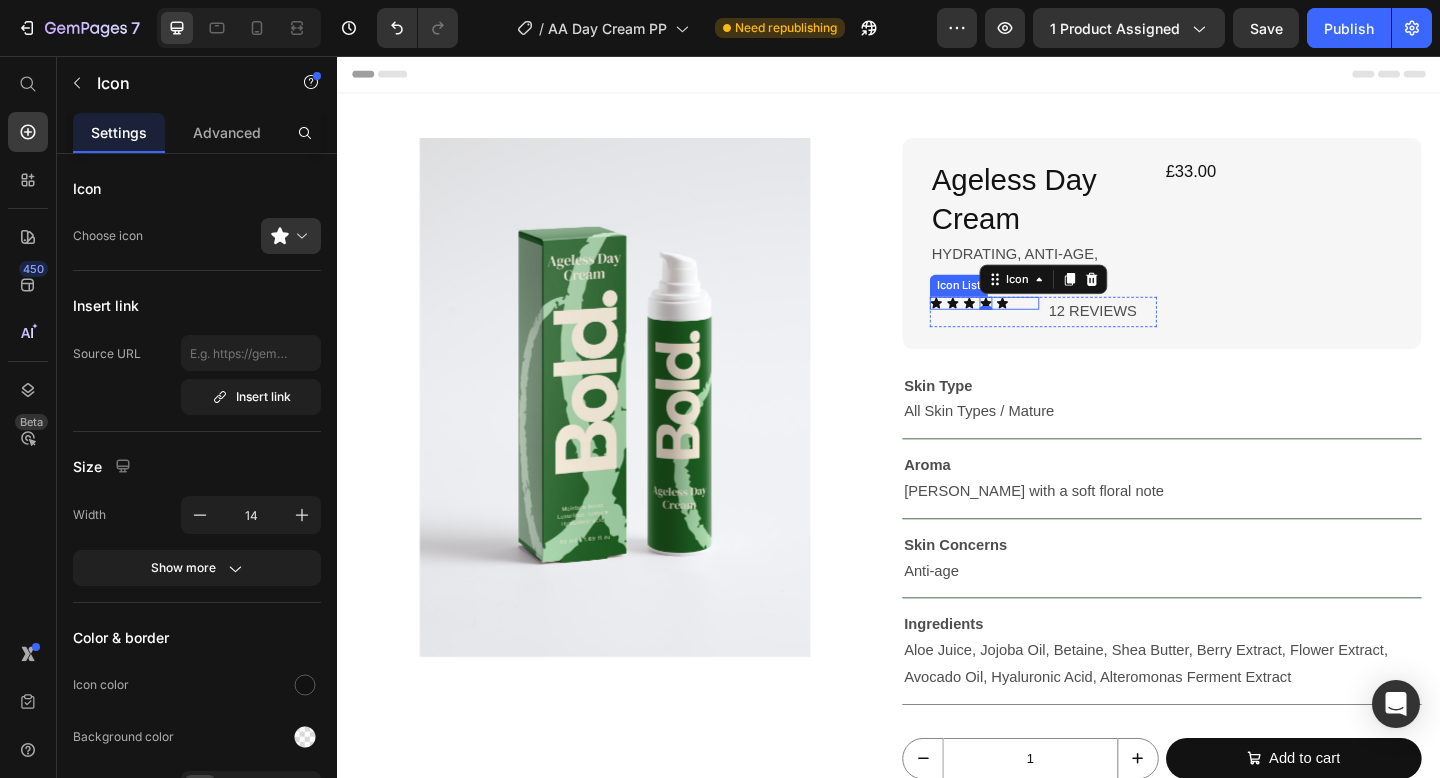 click on "Icon Icon Icon Icon   0
Icon" at bounding box center (1041, 325) 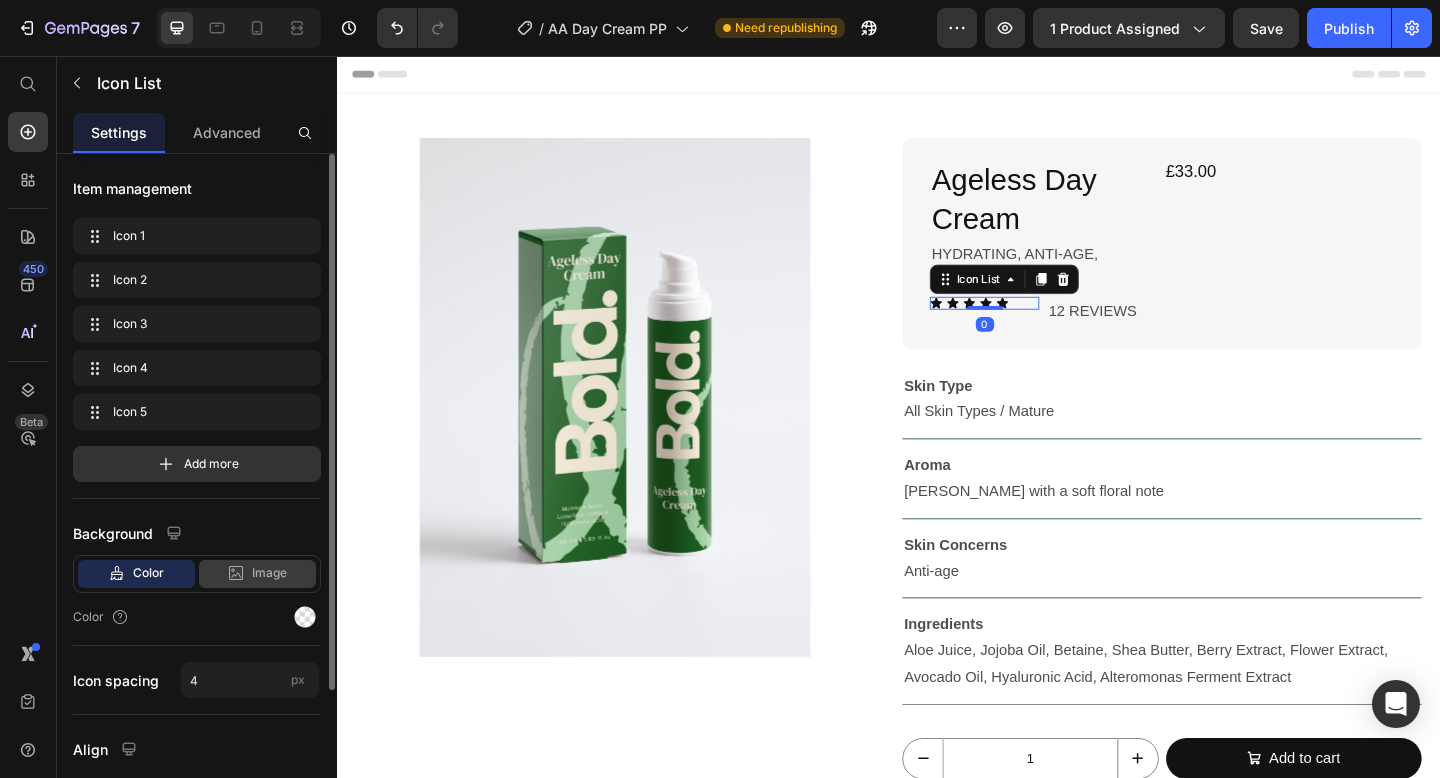 scroll, scrollTop: 180, scrollLeft: 0, axis: vertical 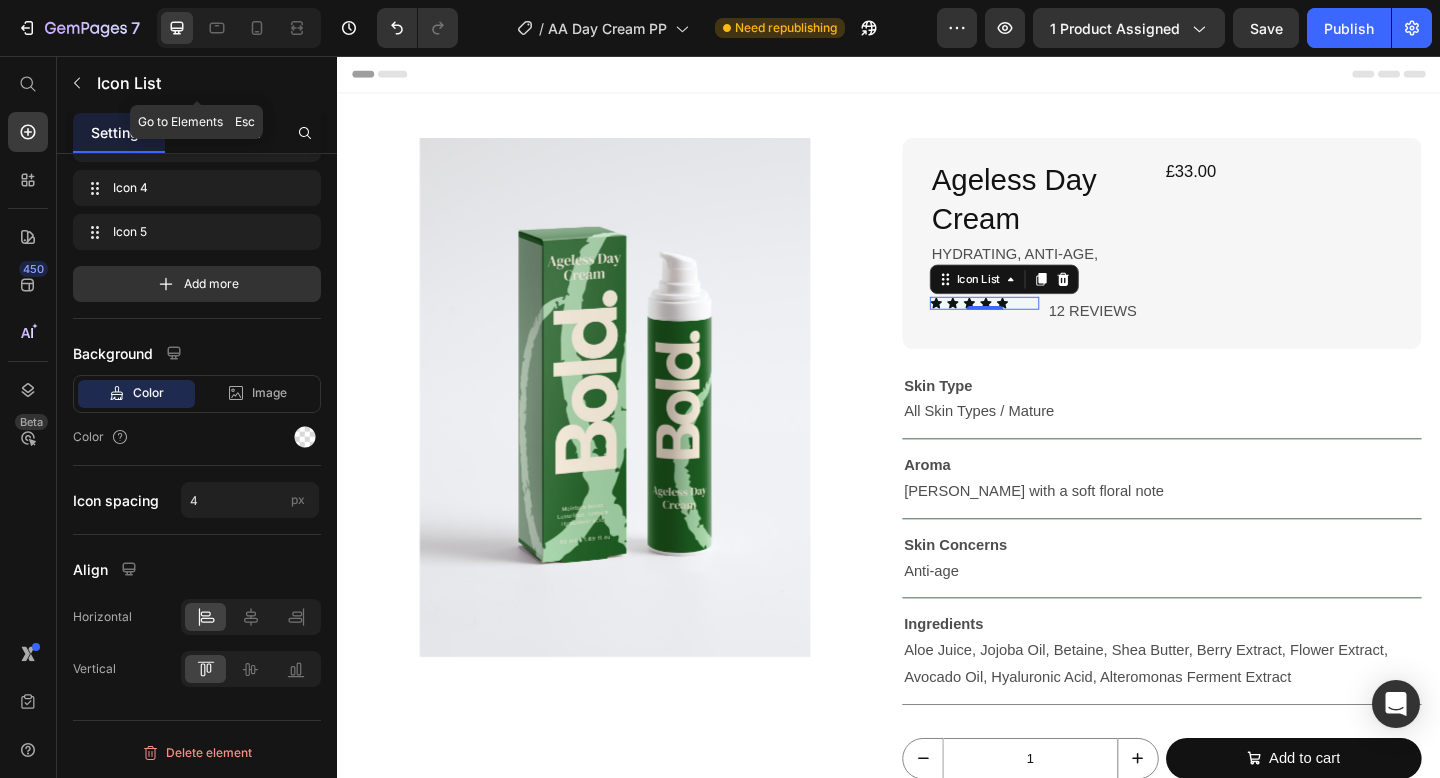 click on "Advanced" 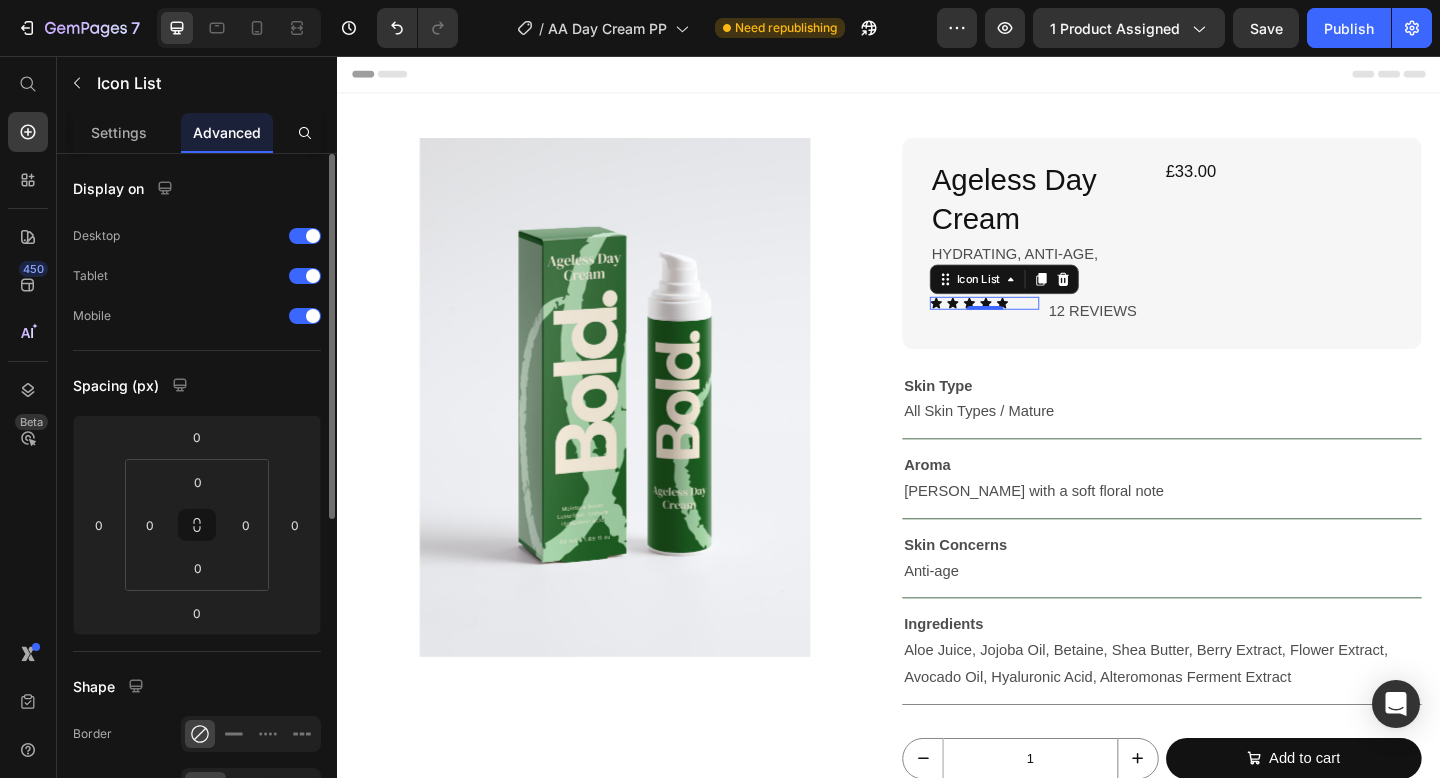 scroll, scrollTop: 146, scrollLeft: 0, axis: vertical 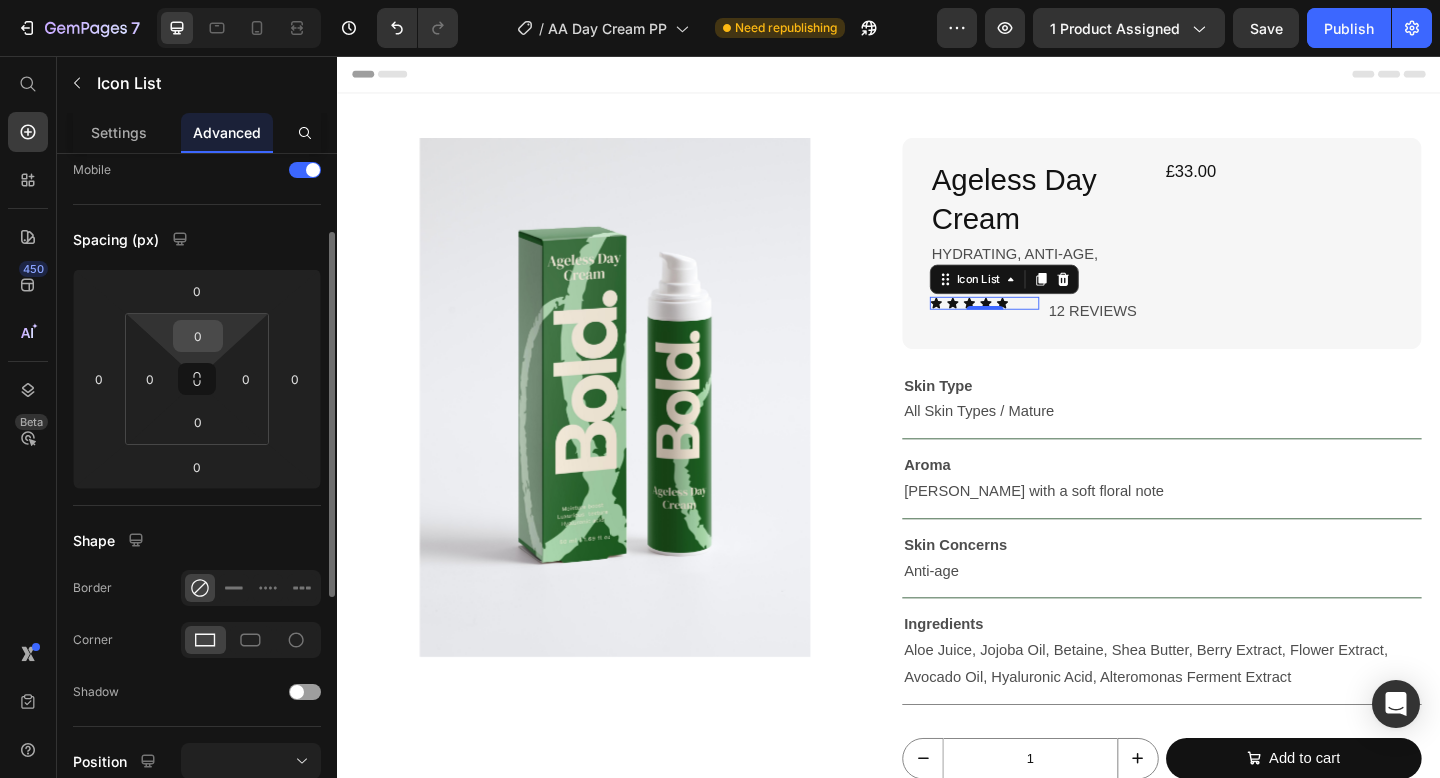 click on "0" at bounding box center [198, 336] 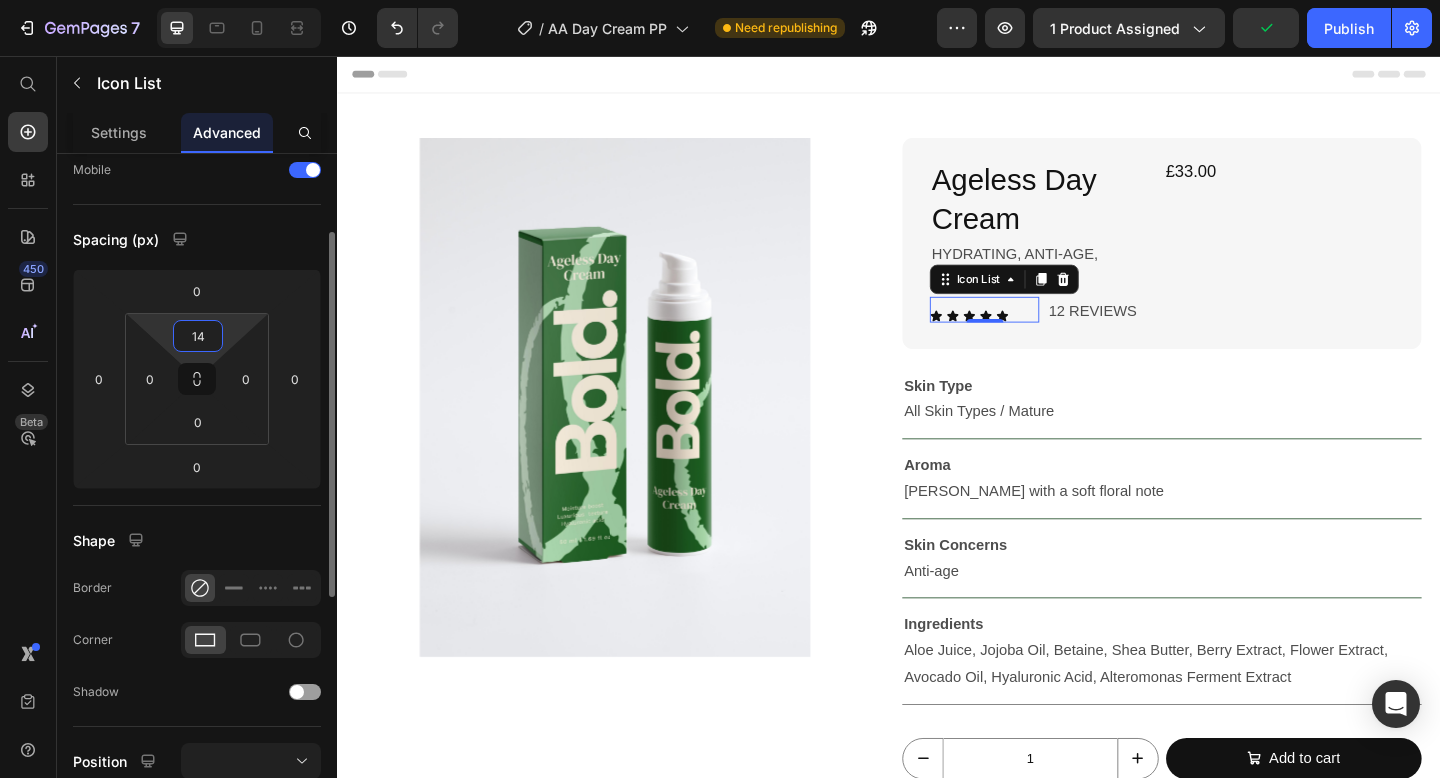 type on "1" 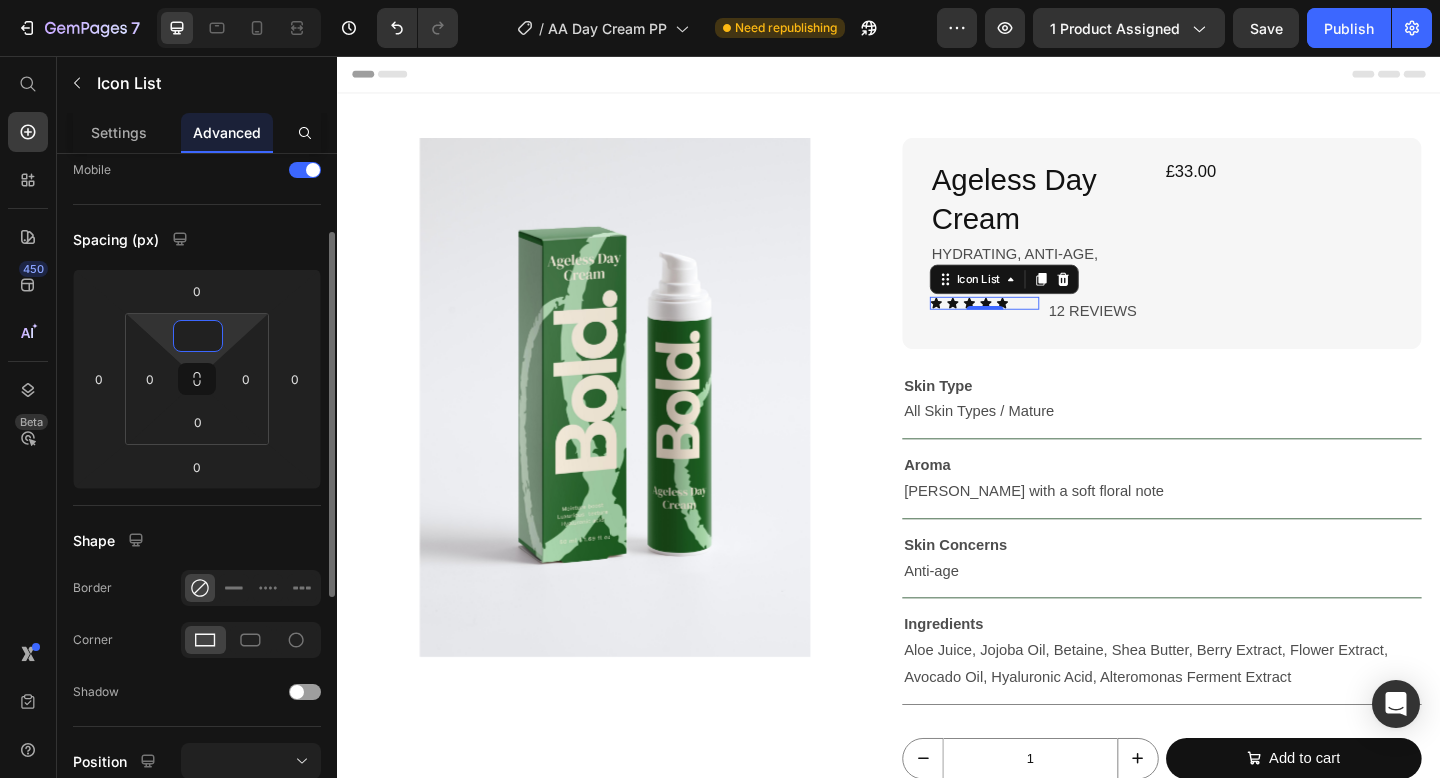type on "4" 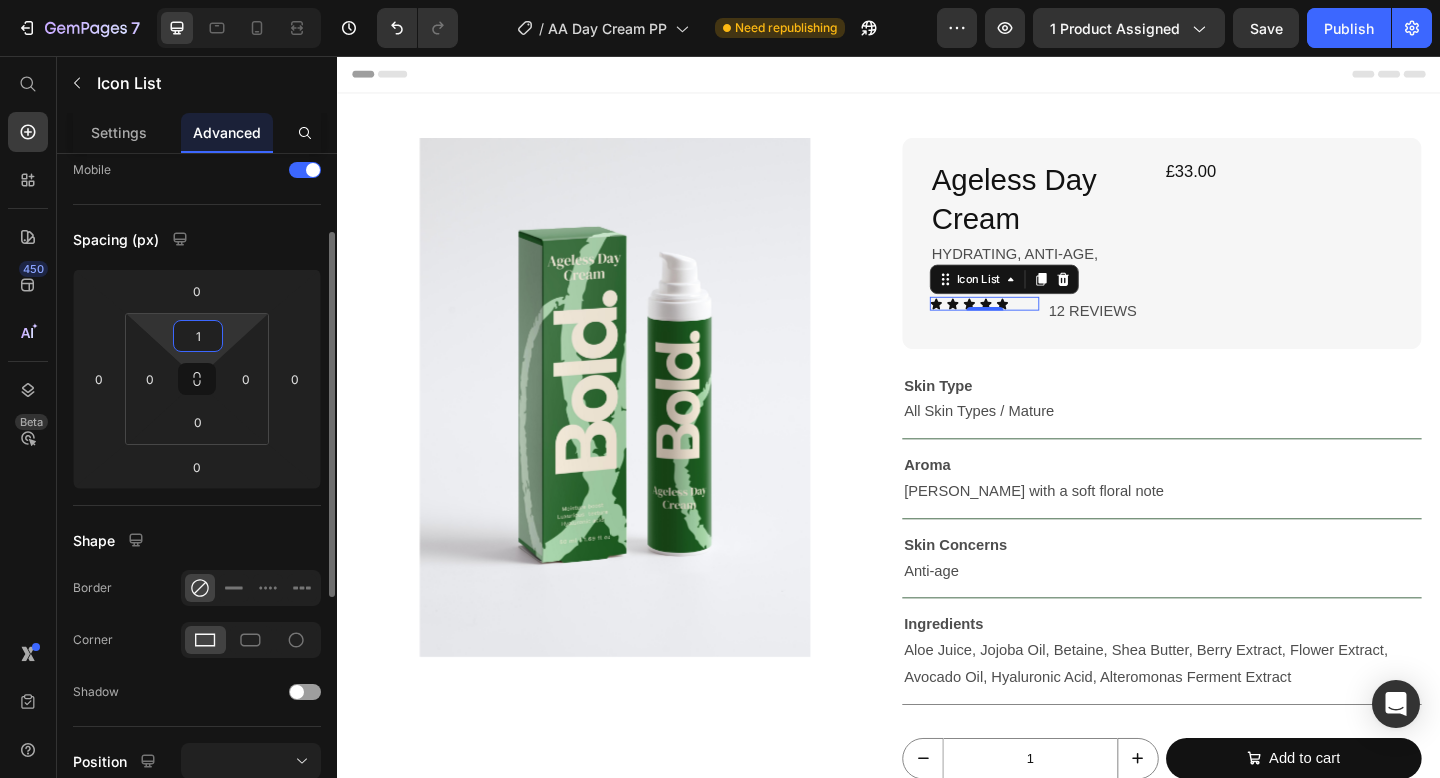 type on "10" 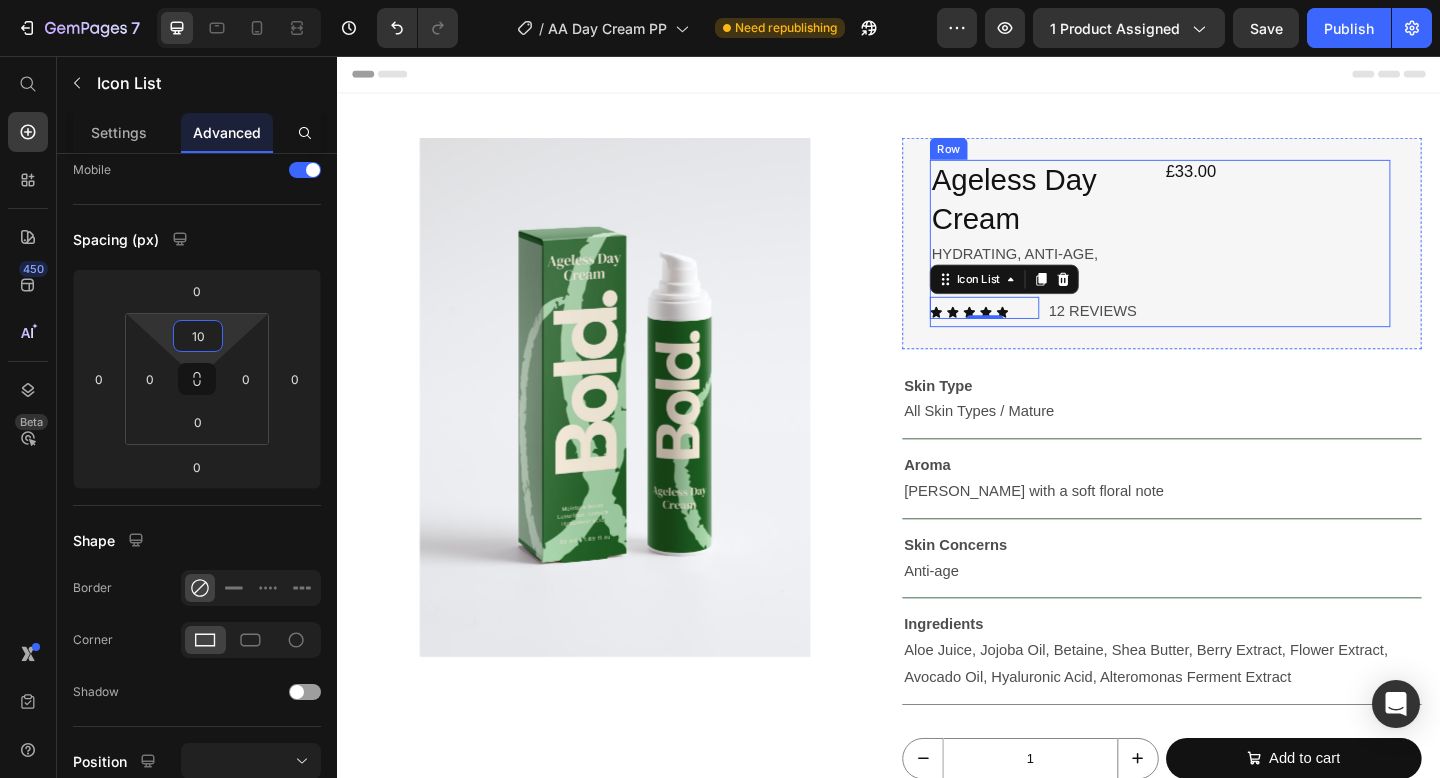 click on "£33.00 Product Price" at bounding box center (1360, 260) 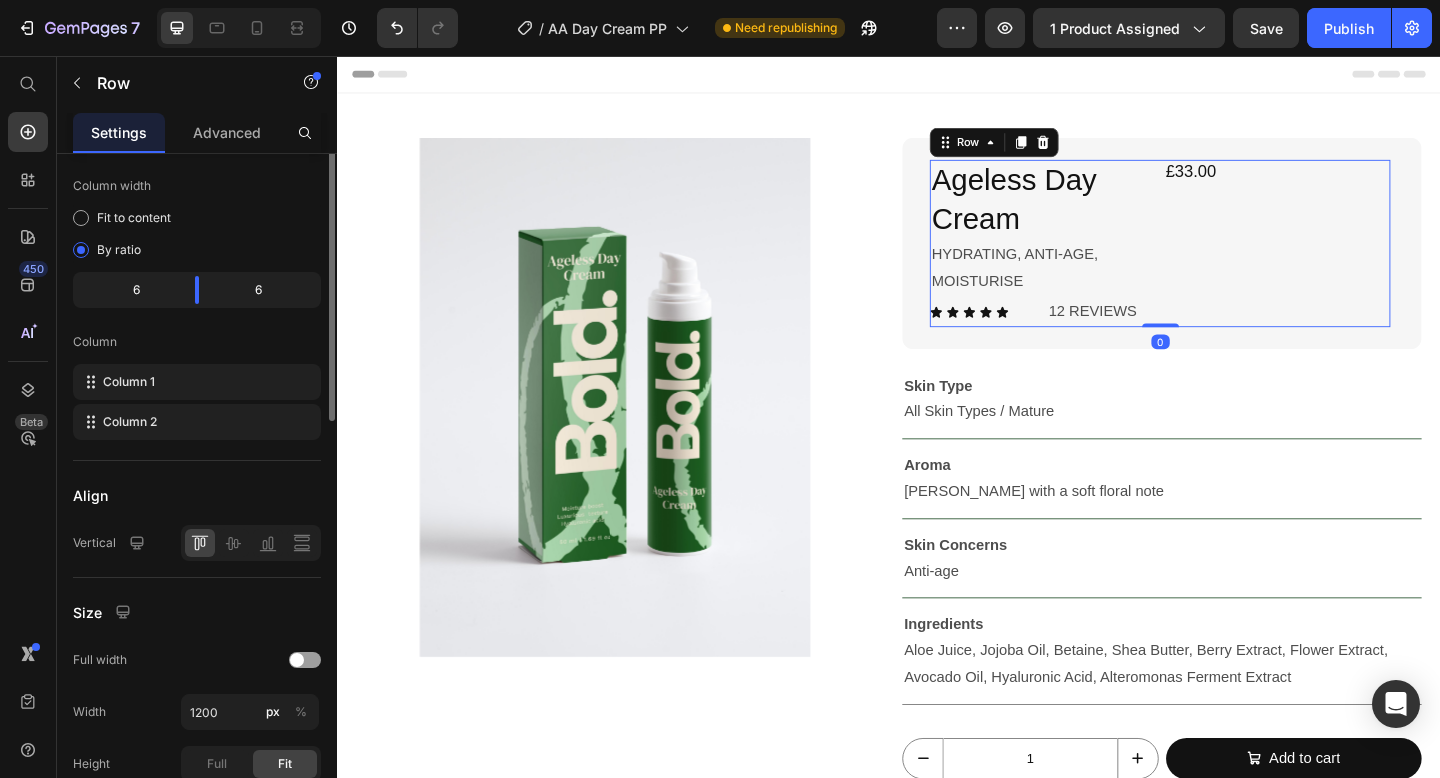 scroll, scrollTop: 0, scrollLeft: 0, axis: both 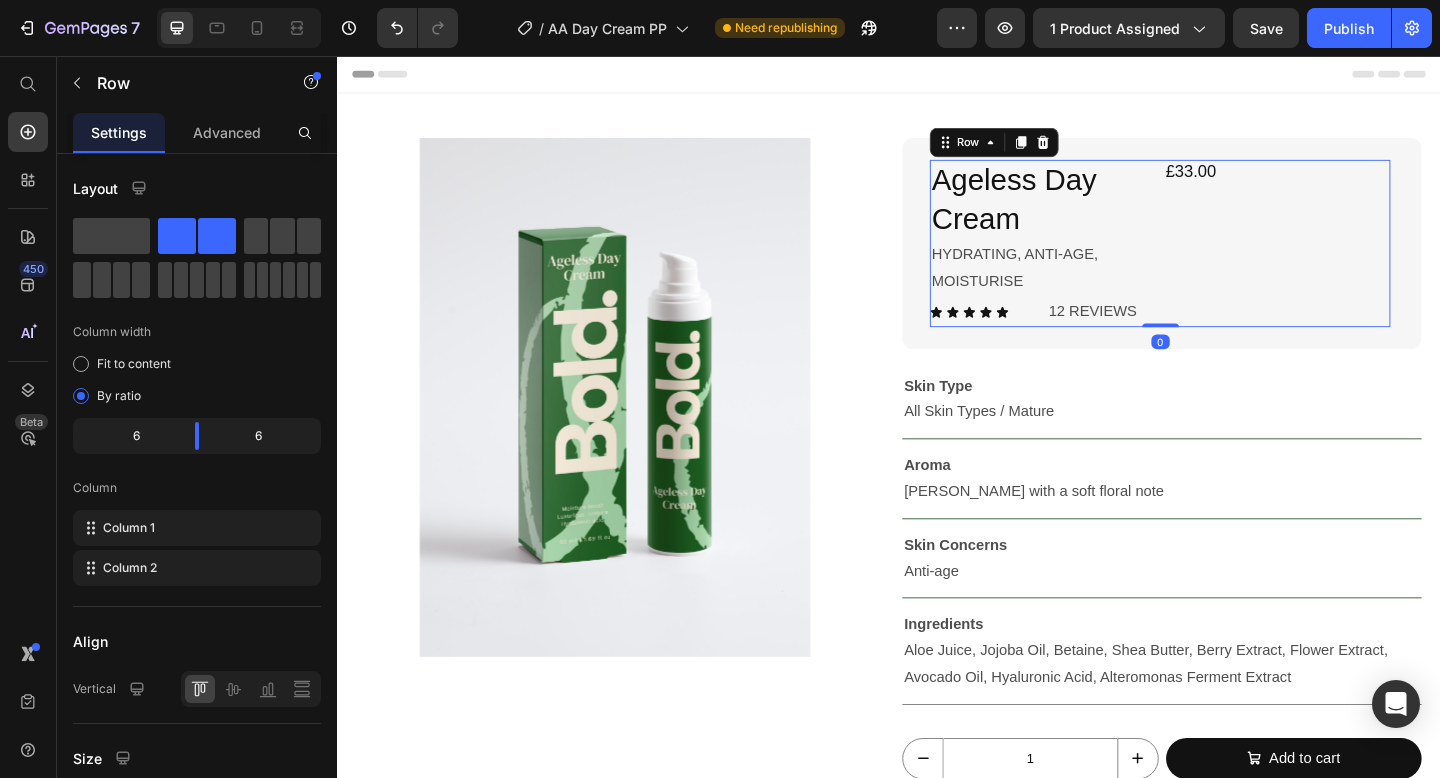 click on "Skin Type" at bounding box center [1234, 415] 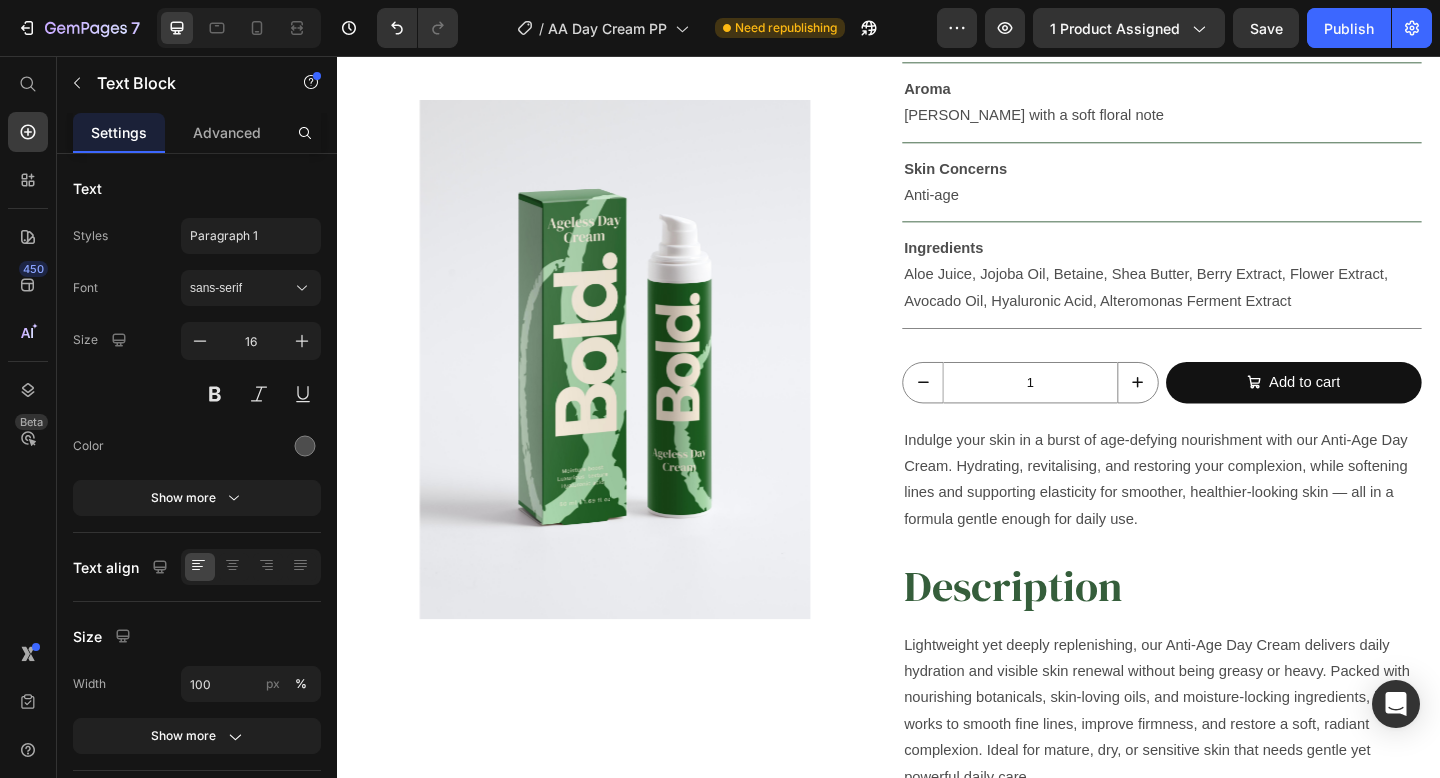 scroll, scrollTop: 0, scrollLeft: 0, axis: both 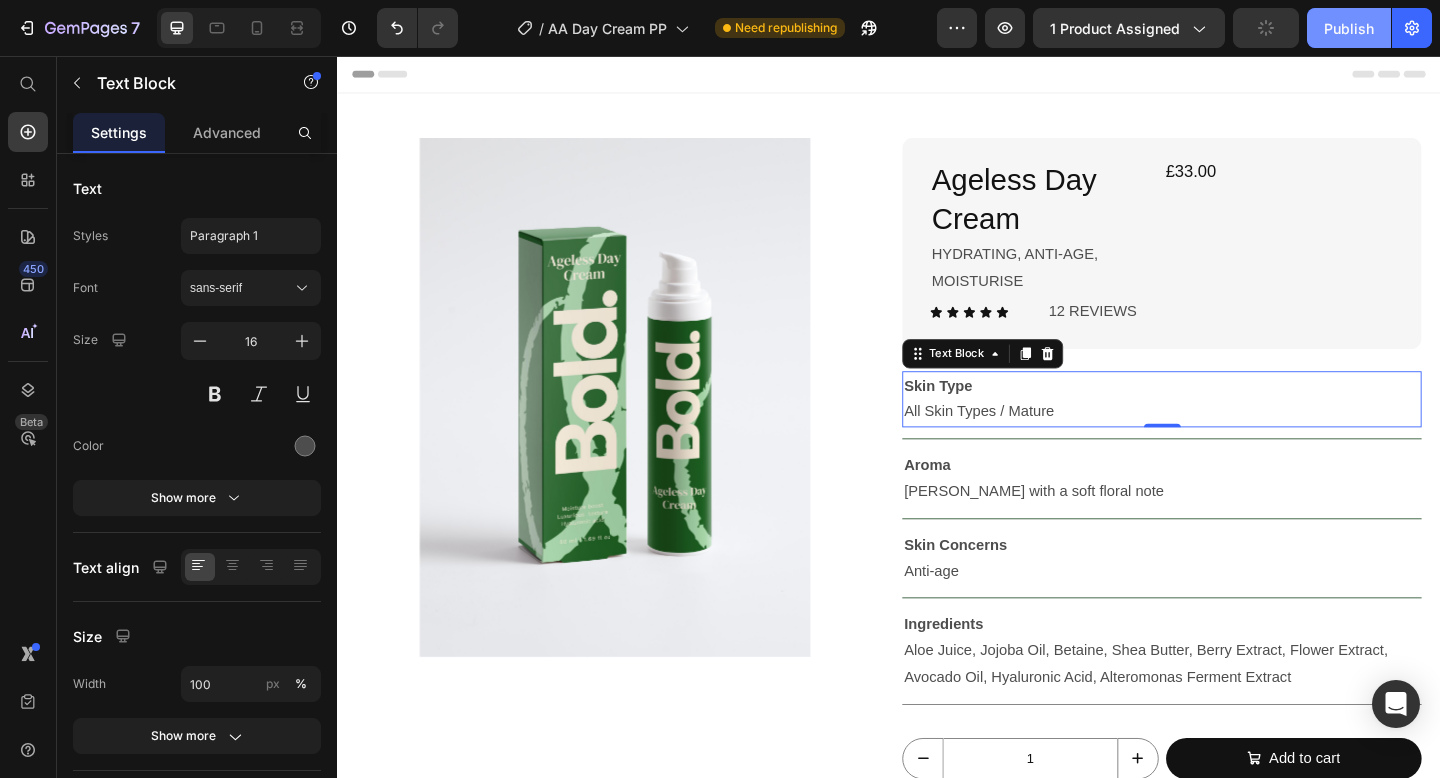 click on "Publish" at bounding box center (1349, 28) 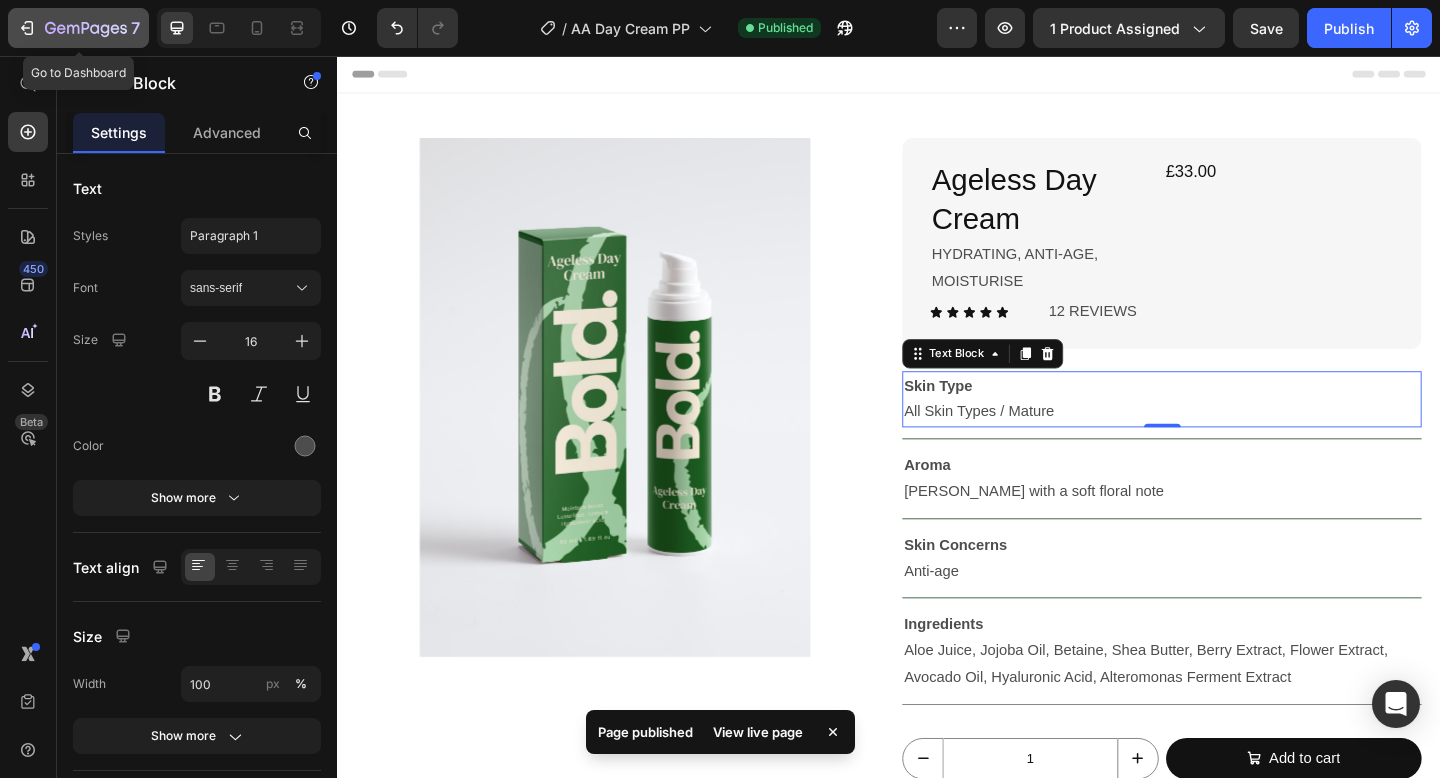 click 